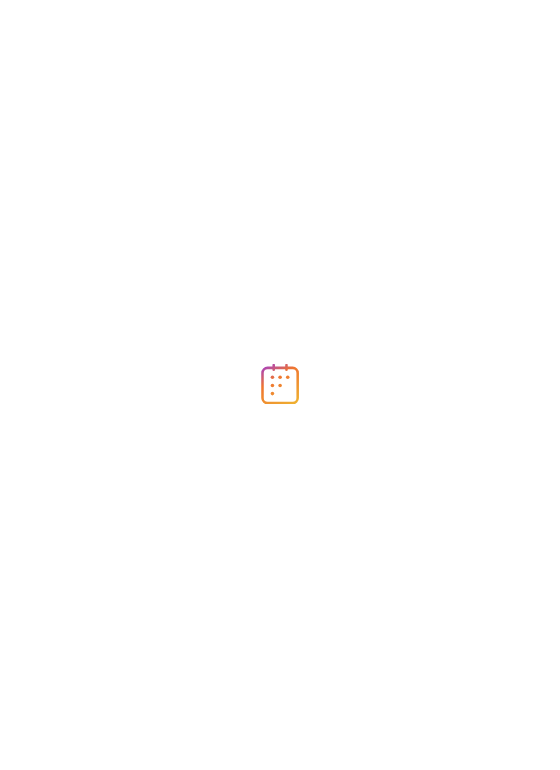 scroll, scrollTop: 0, scrollLeft: 0, axis: both 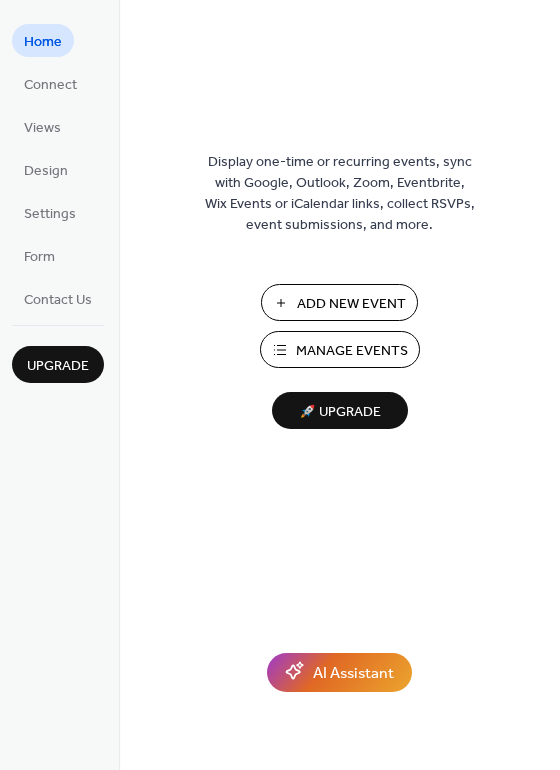 click on "Manage Events" at bounding box center (352, 351) 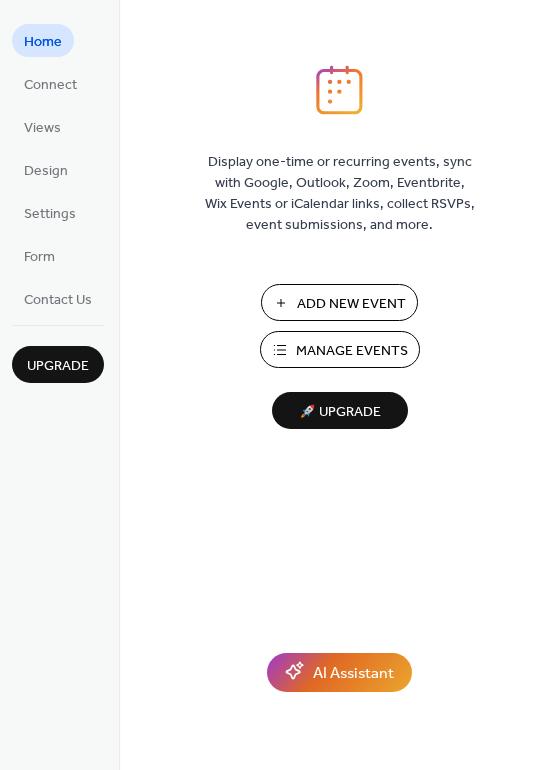 click on "Manage Events" at bounding box center [340, 349] 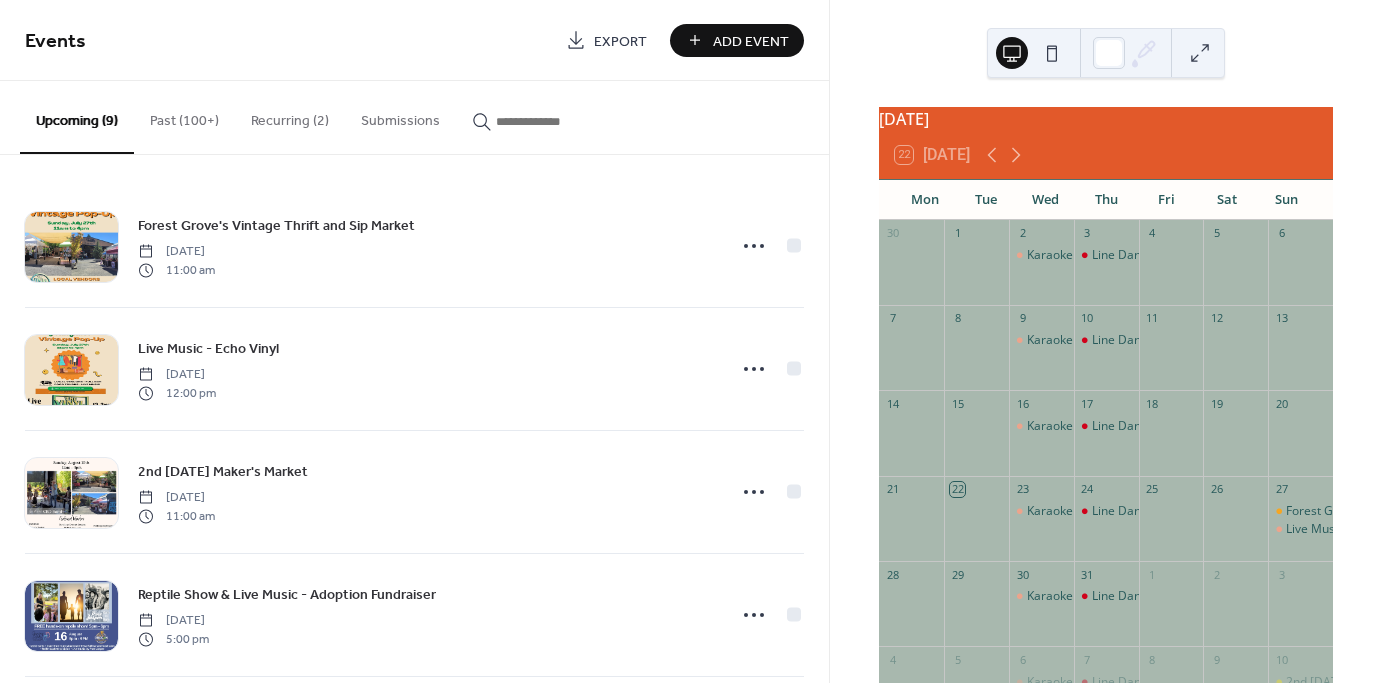 scroll, scrollTop: 0, scrollLeft: 0, axis: both 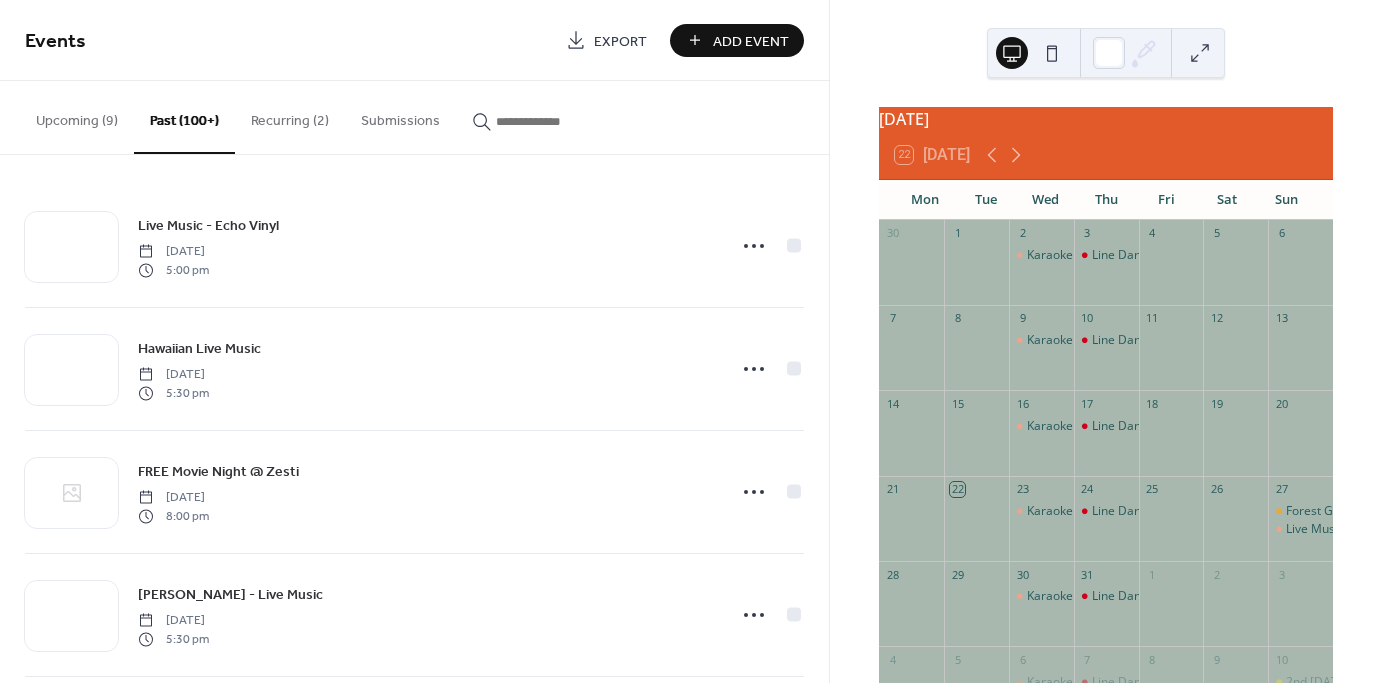 click at bounding box center [556, 121] 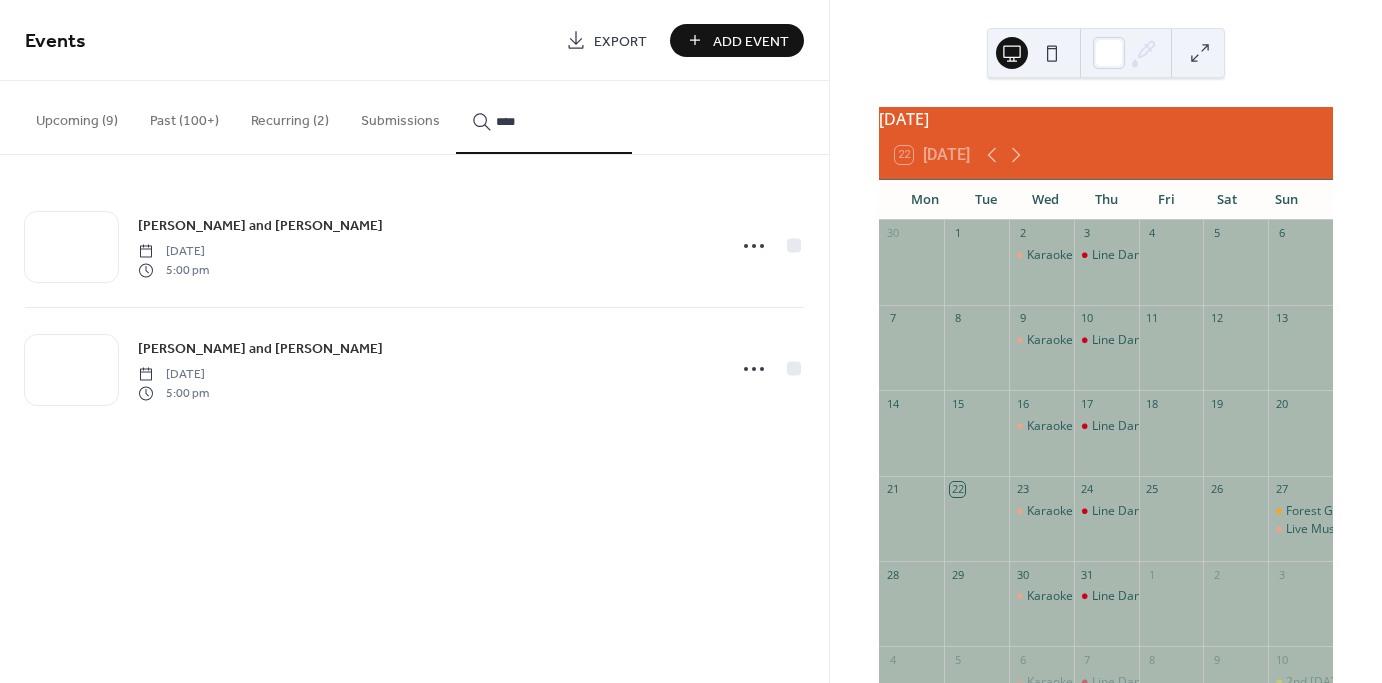 type on "****" 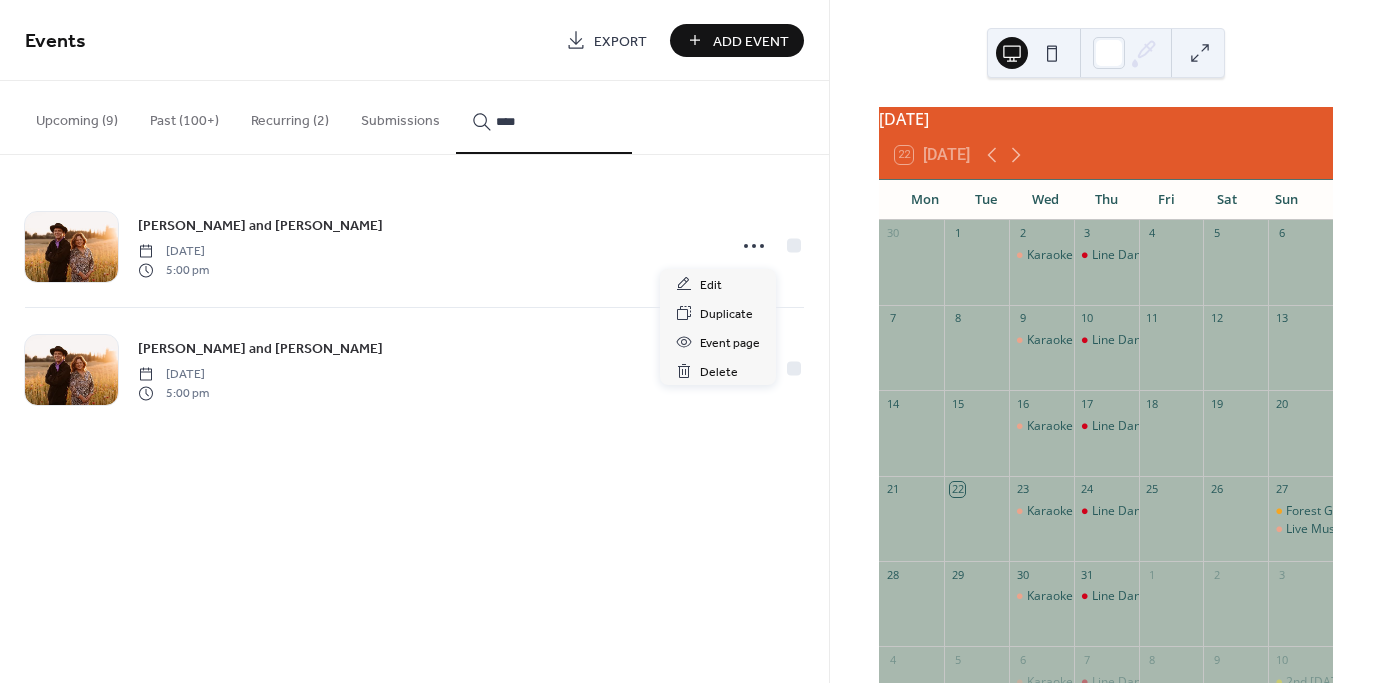 click 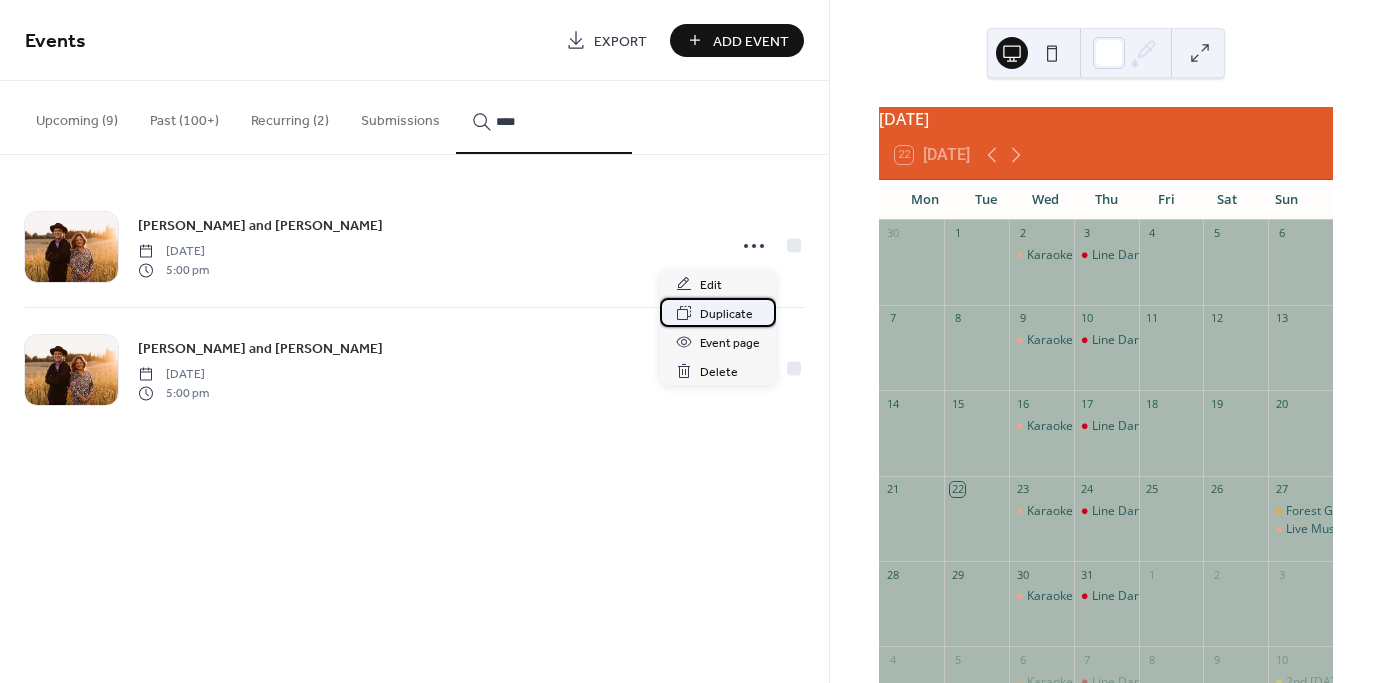 click on "Duplicate" at bounding box center [726, 314] 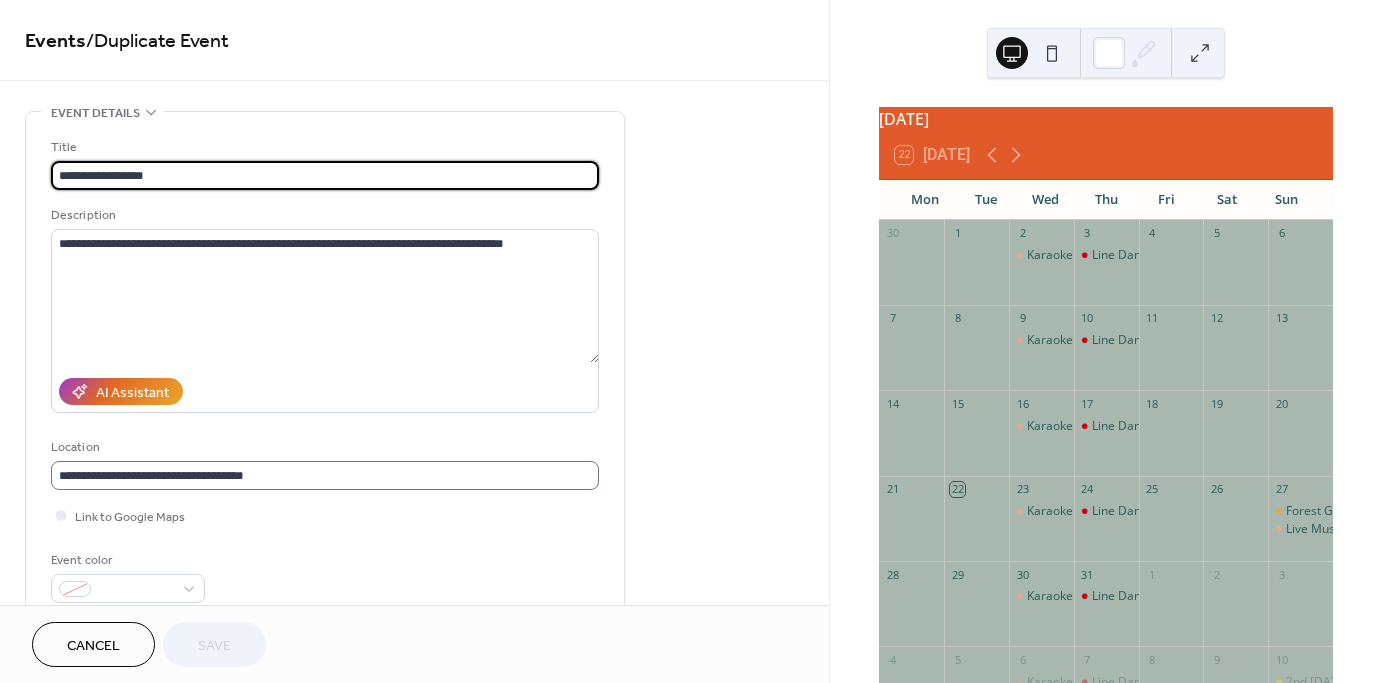 scroll, scrollTop: 1, scrollLeft: 0, axis: vertical 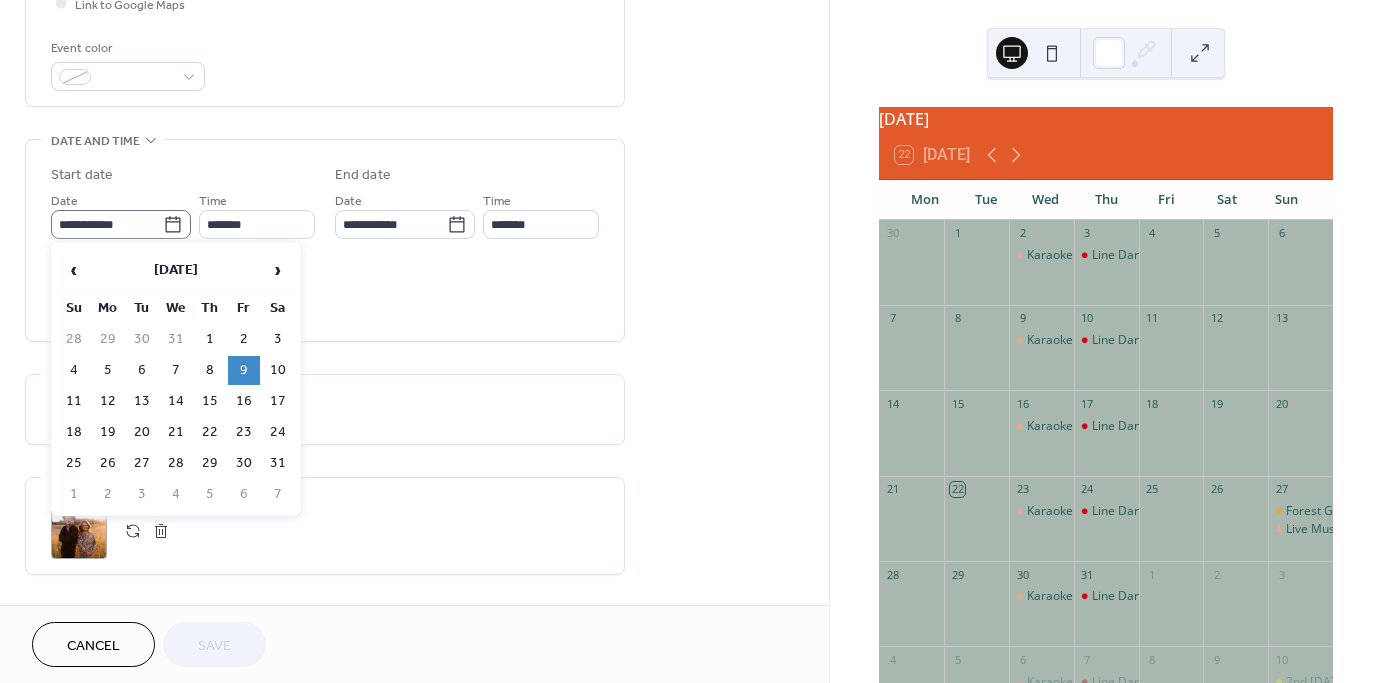 click 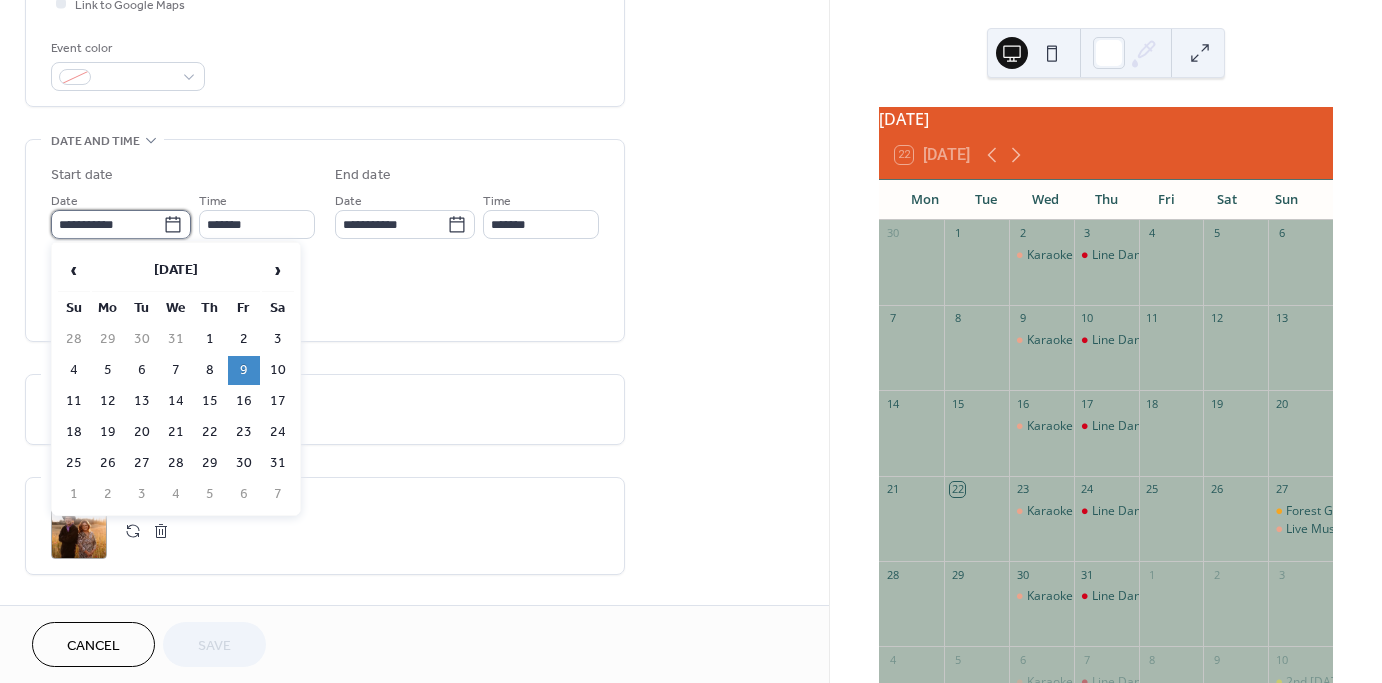click on "**********" at bounding box center [107, 224] 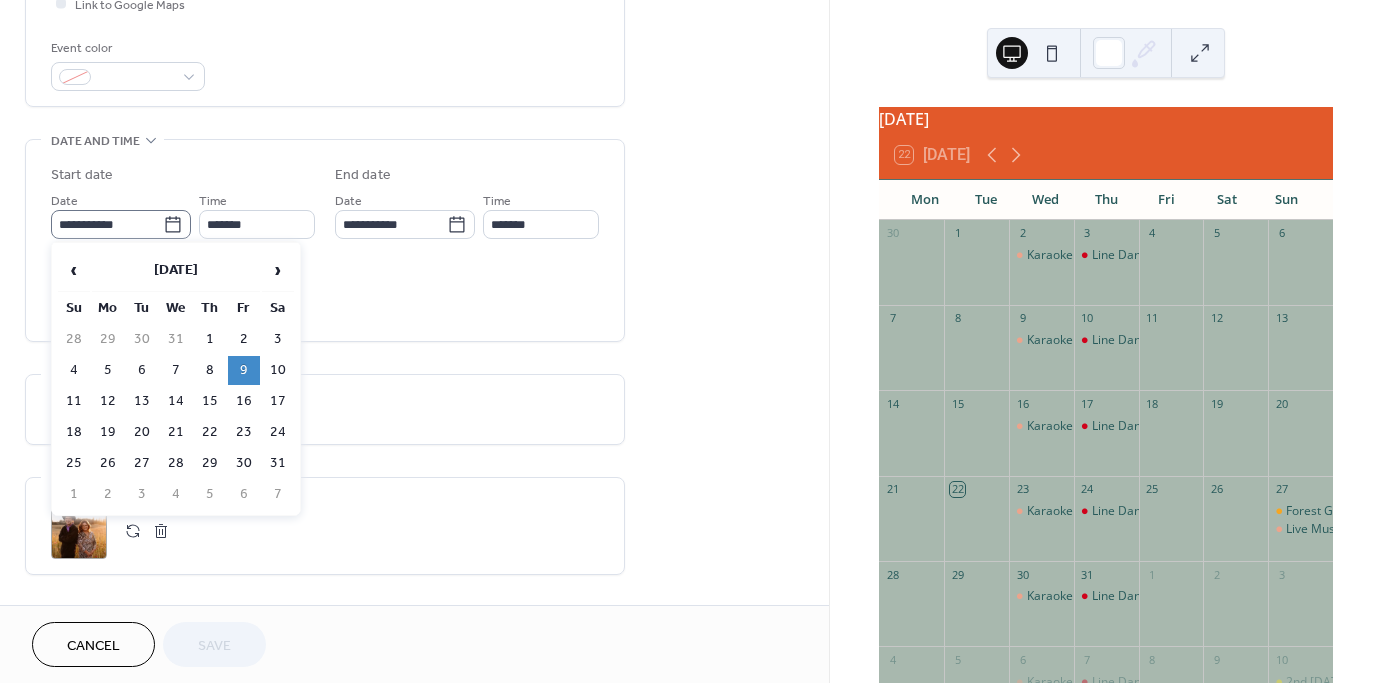 click 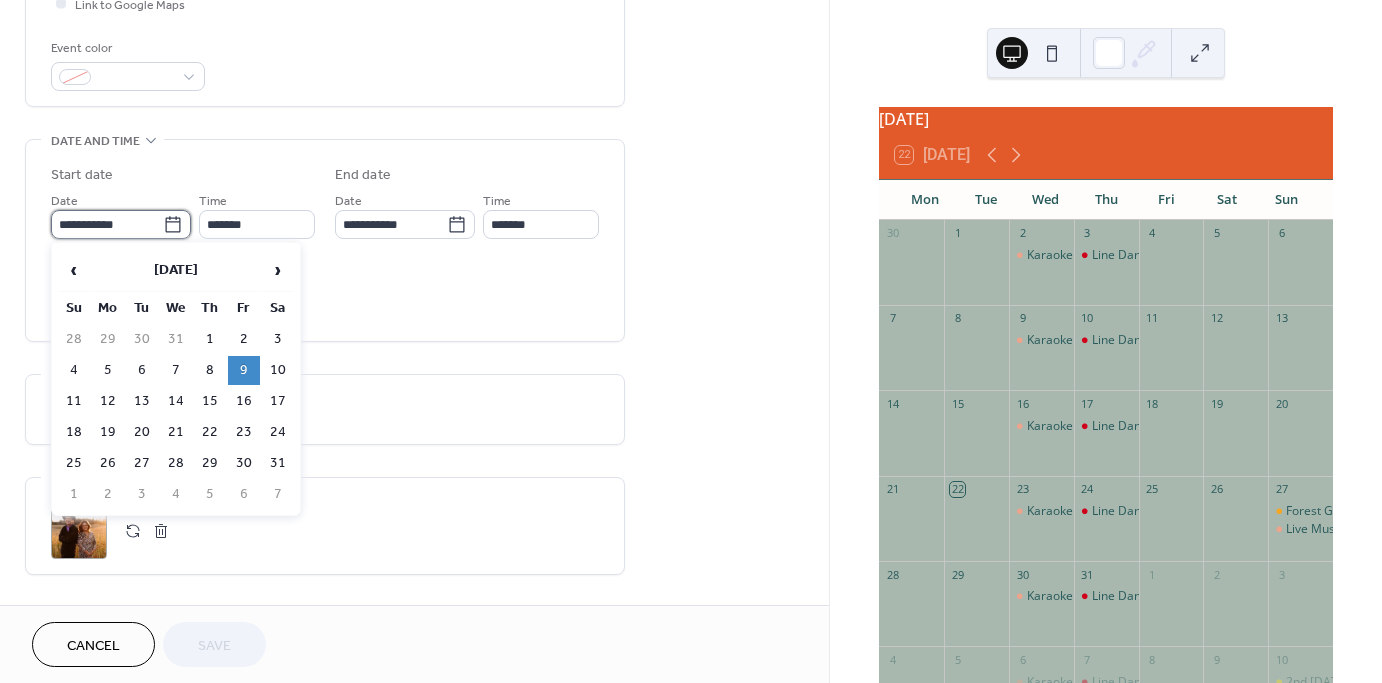 click on "**********" at bounding box center [107, 224] 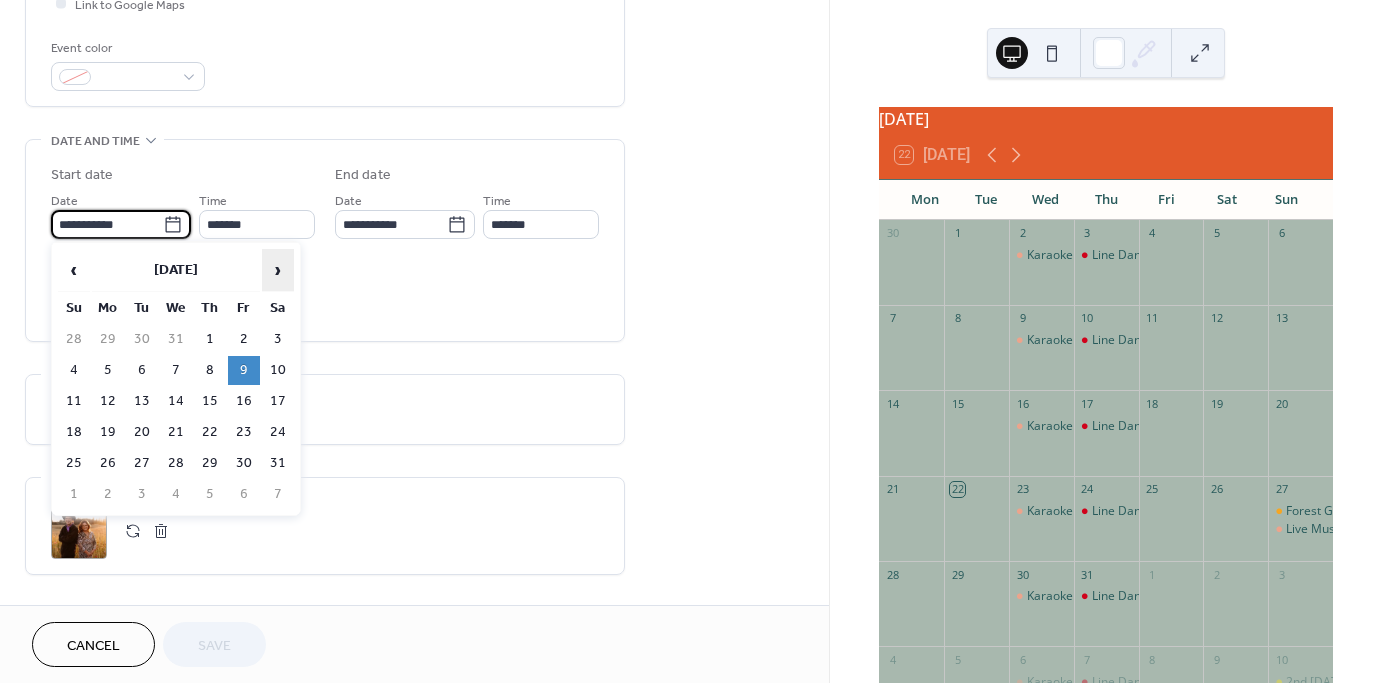 click on "›" at bounding box center (278, 270) 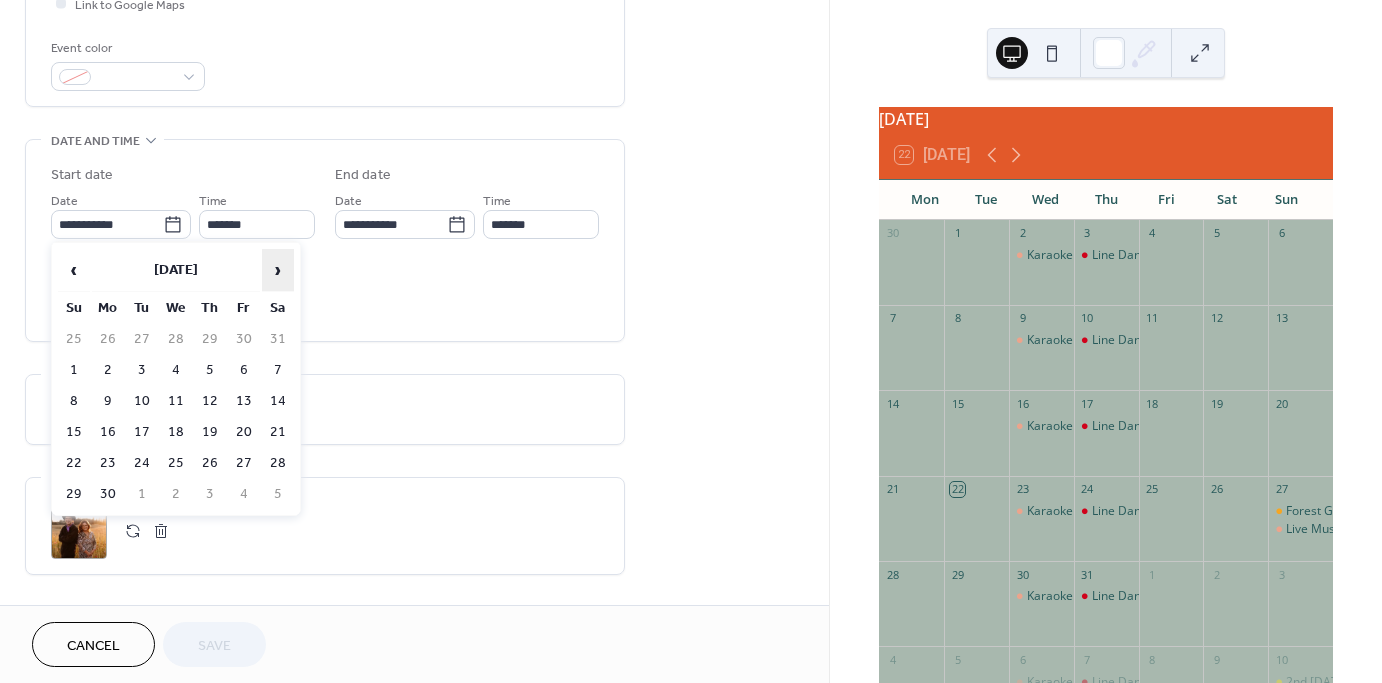 click on "›" at bounding box center [278, 270] 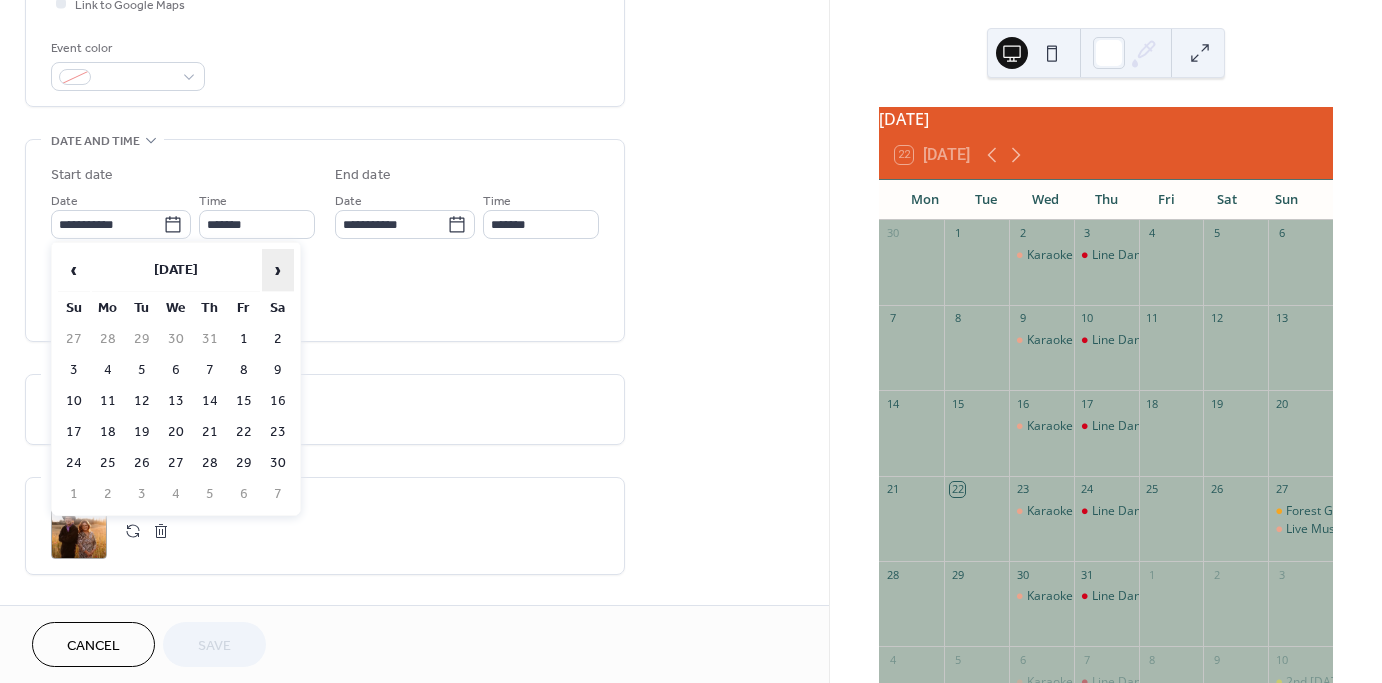 click on "›" at bounding box center (278, 270) 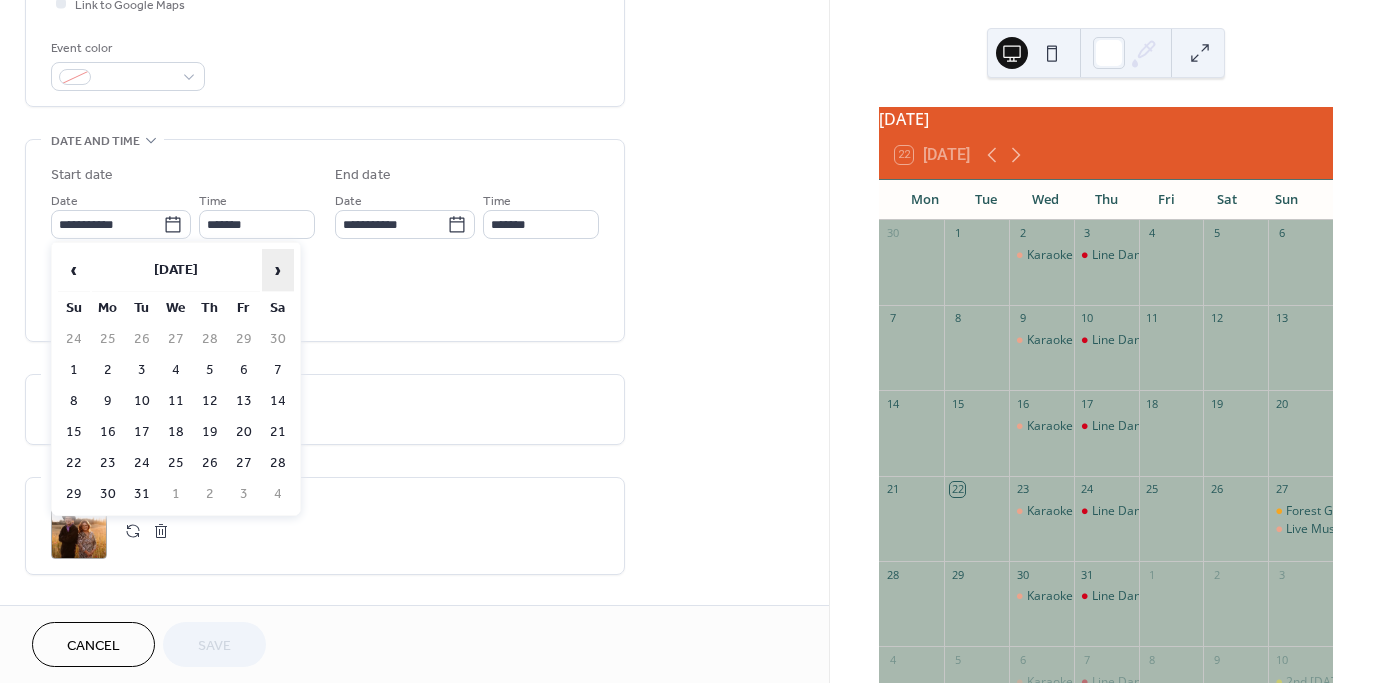 click on "›" at bounding box center (278, 270) 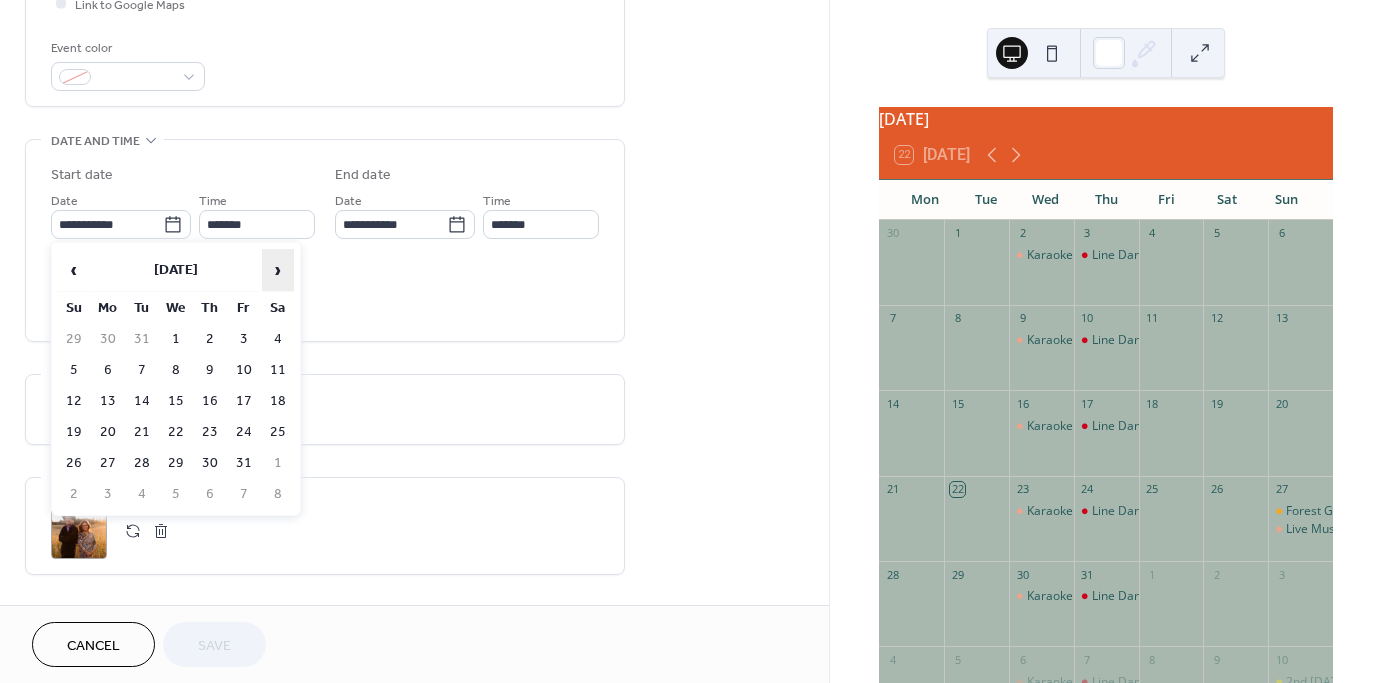 click on "›" at bounding box center (278, 270) 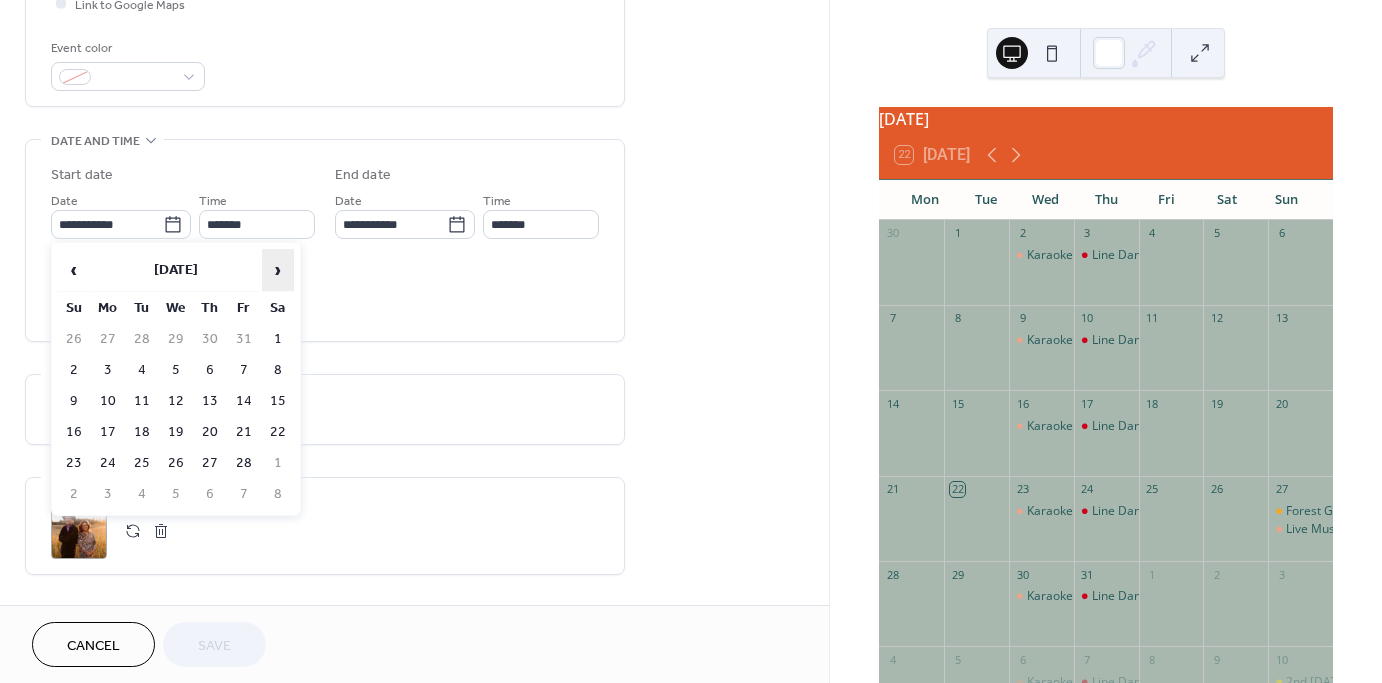 click on "›" at bounding box center [278, 270] 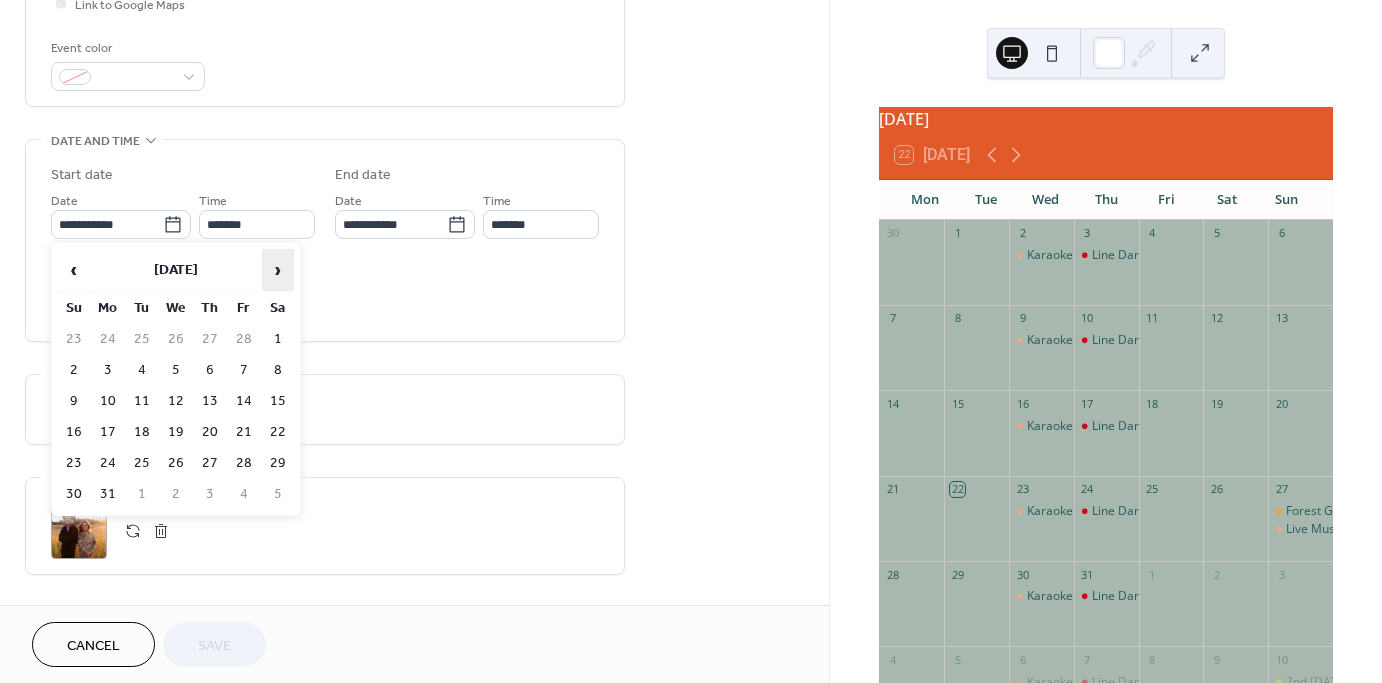 click on "›" at bounding box center (278, 270) 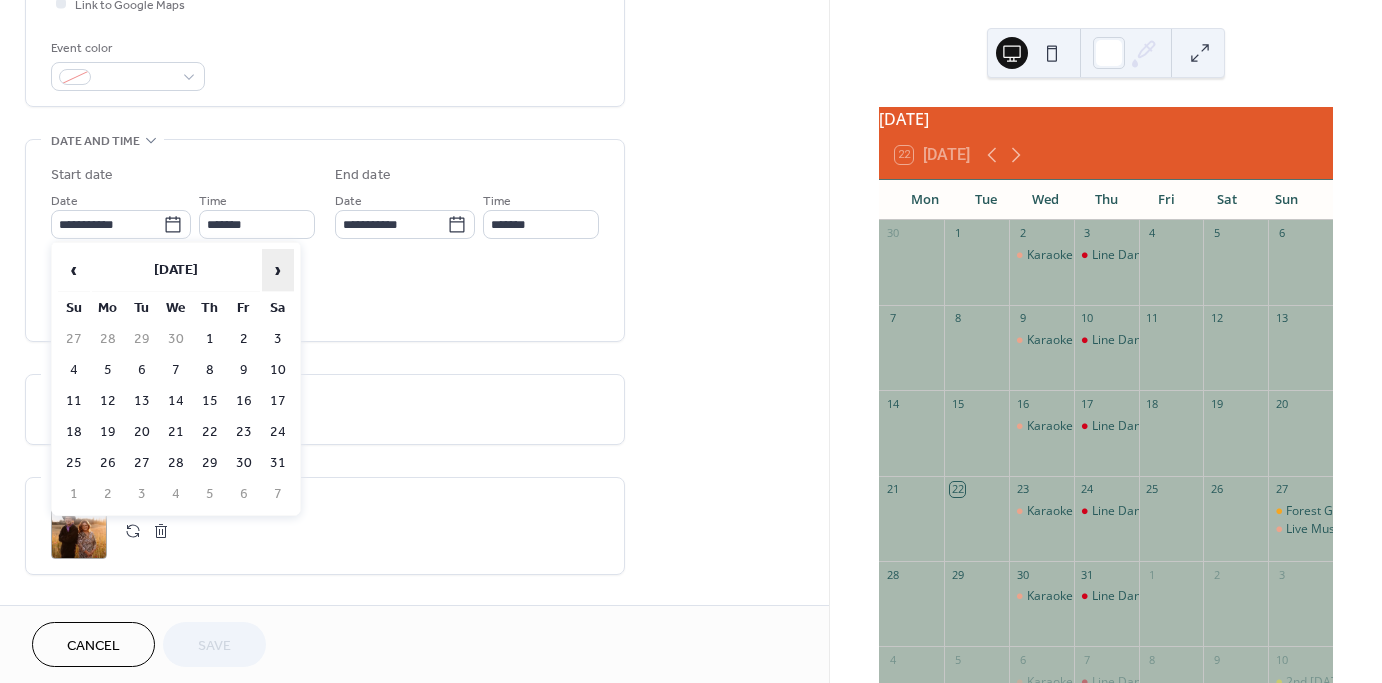 click on "›" at bounding box center (278, 270) 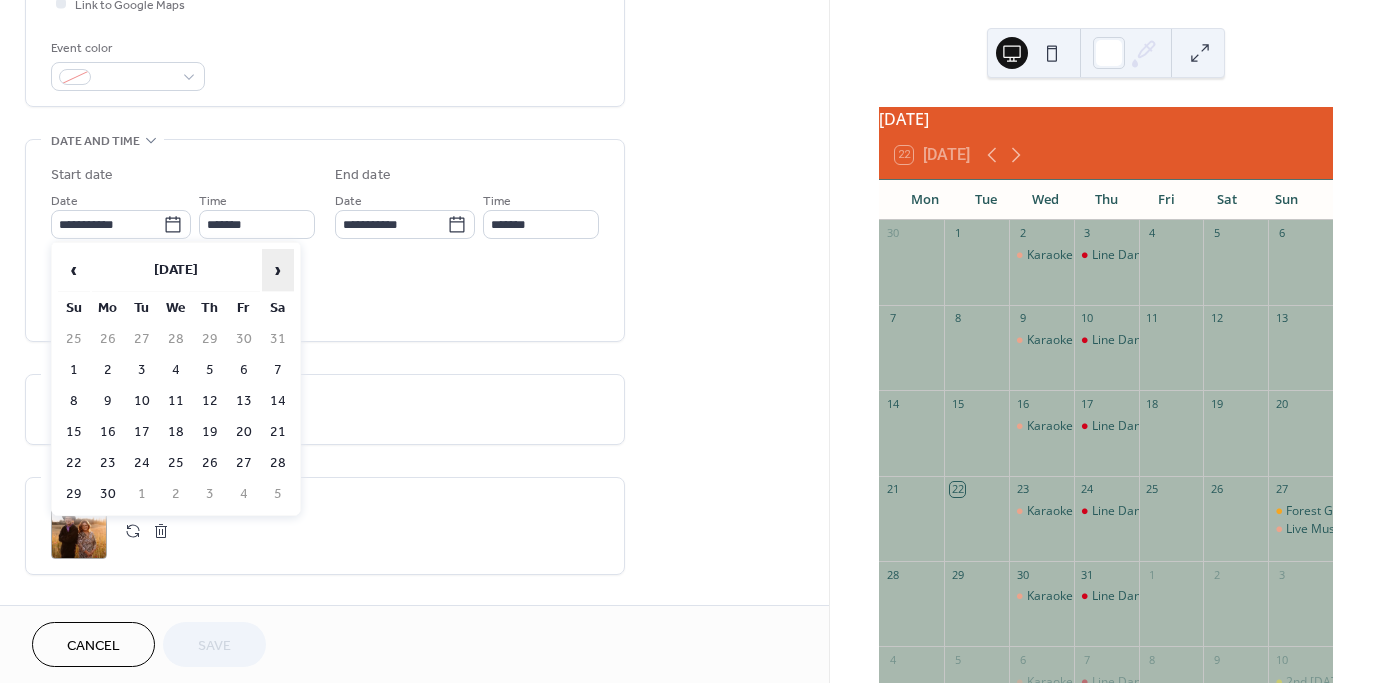 click on "›" at bounding box center (278, 270) 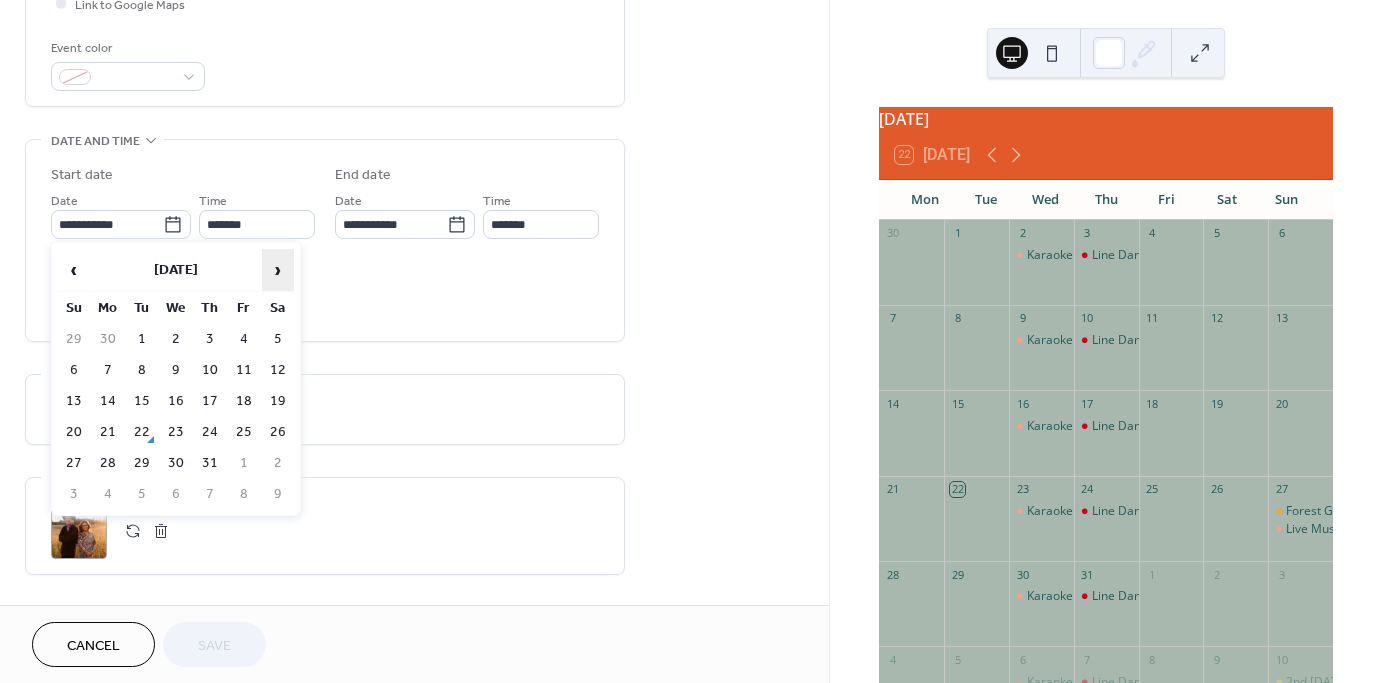 click on "›" at bounding box center [278, 270] 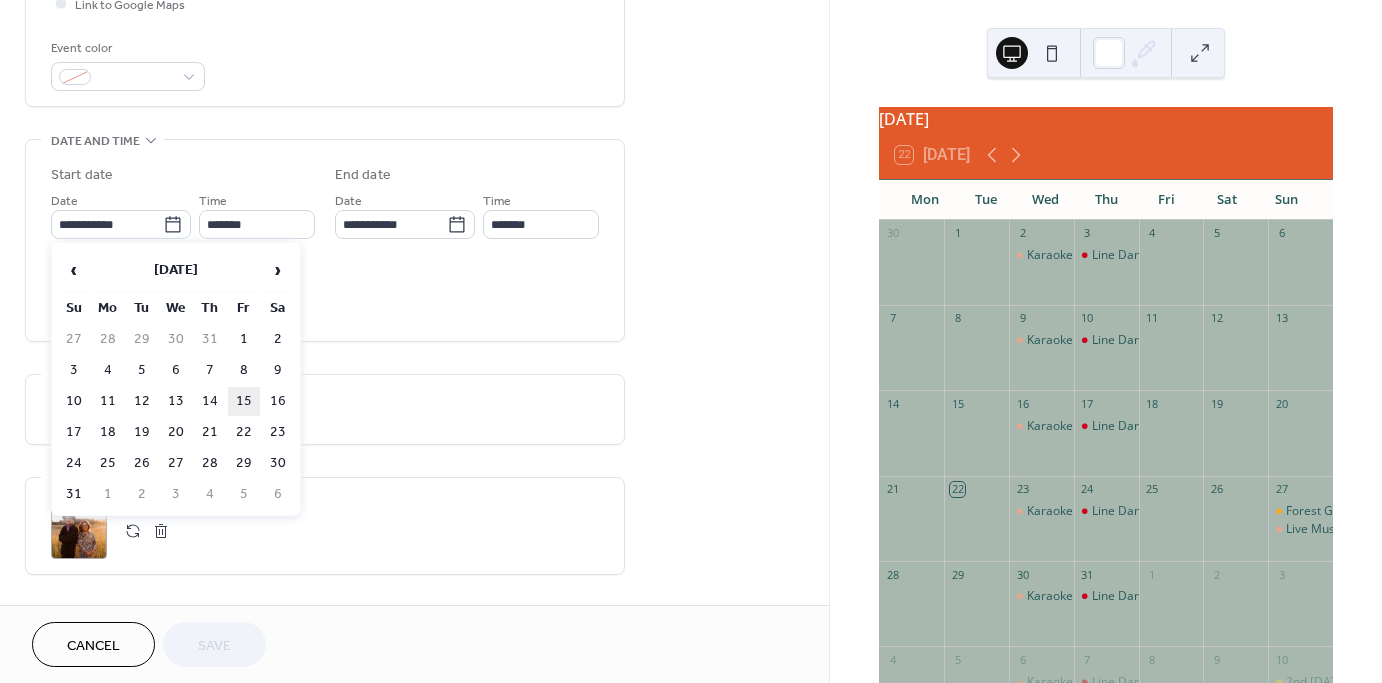 click on "15" at bounding box center [244, 401] 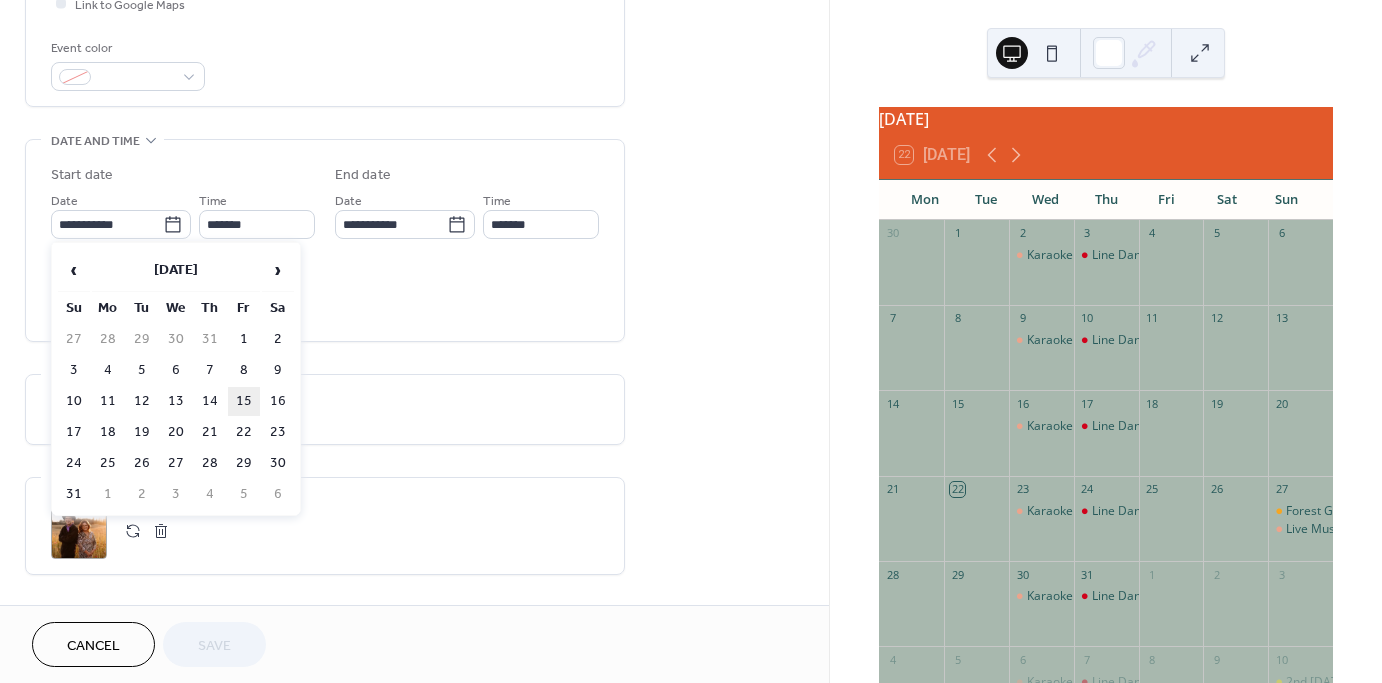 type on "**********" 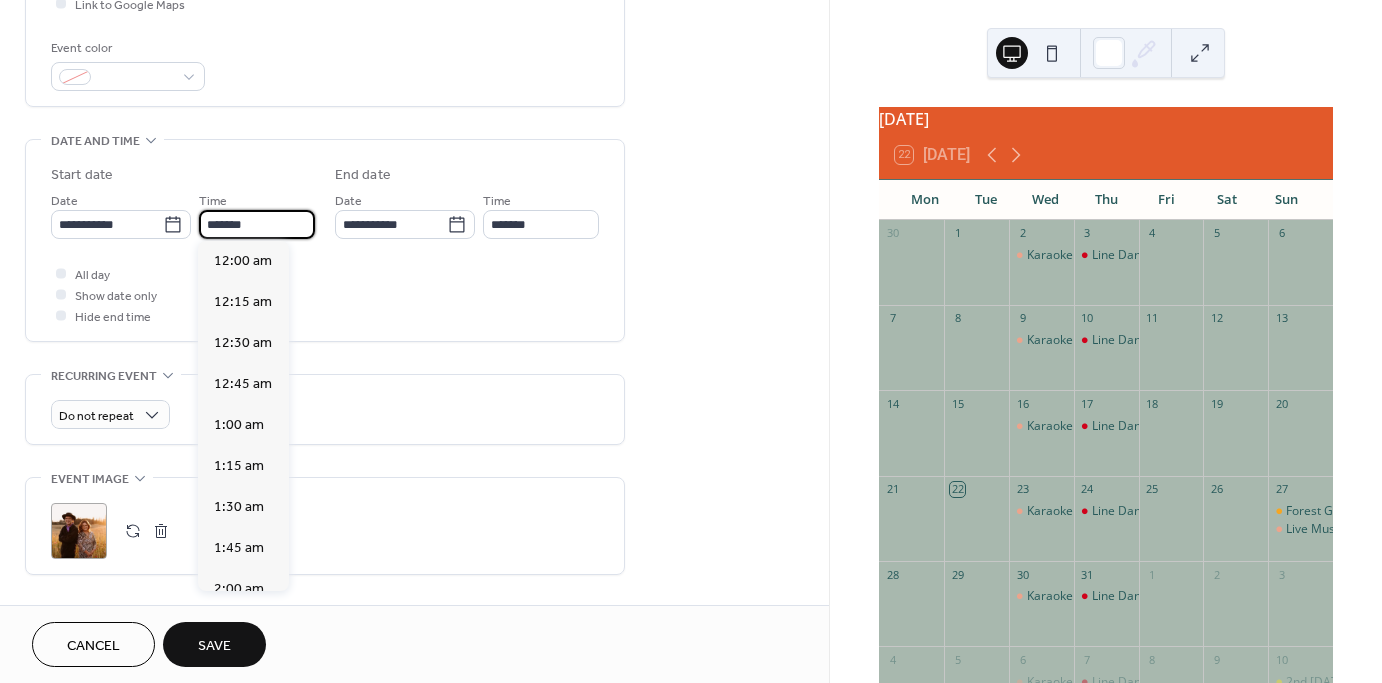 click on "*******" at bounding box center (257, 224) 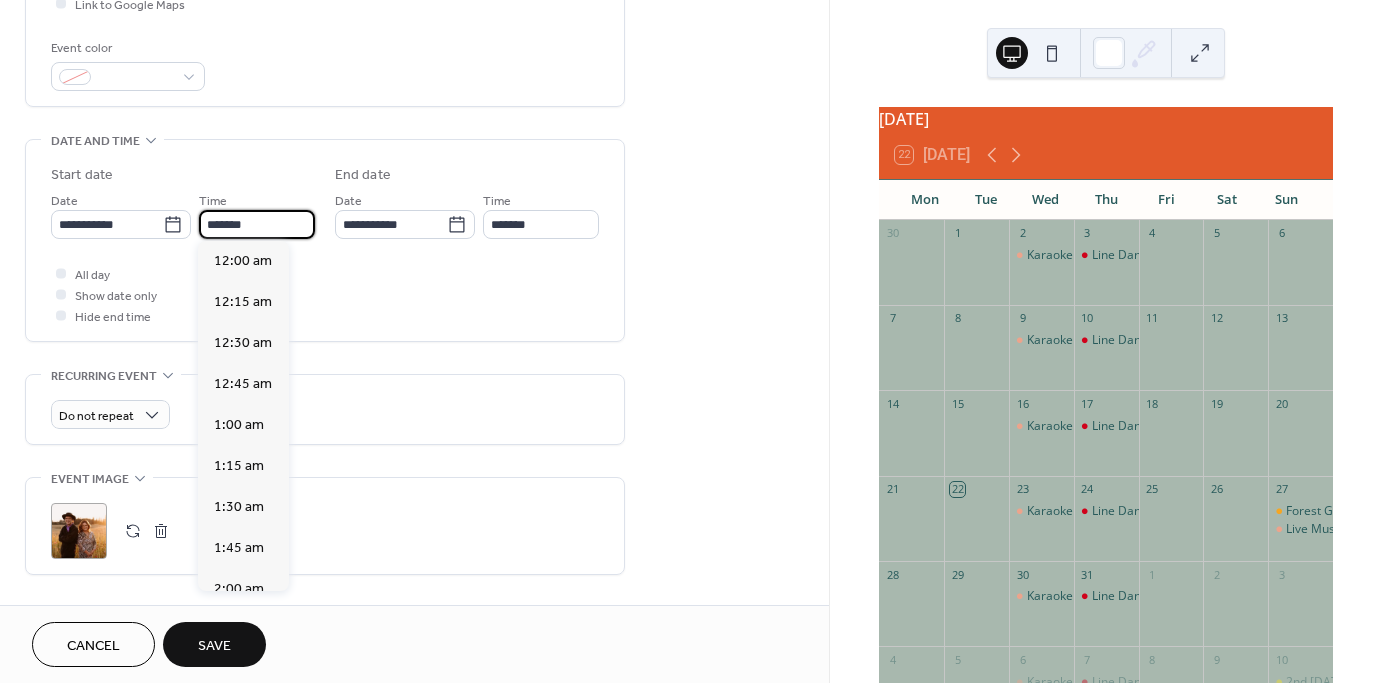scroll, scrollTop: 2788, scrollLeft: 0, axis: vertical 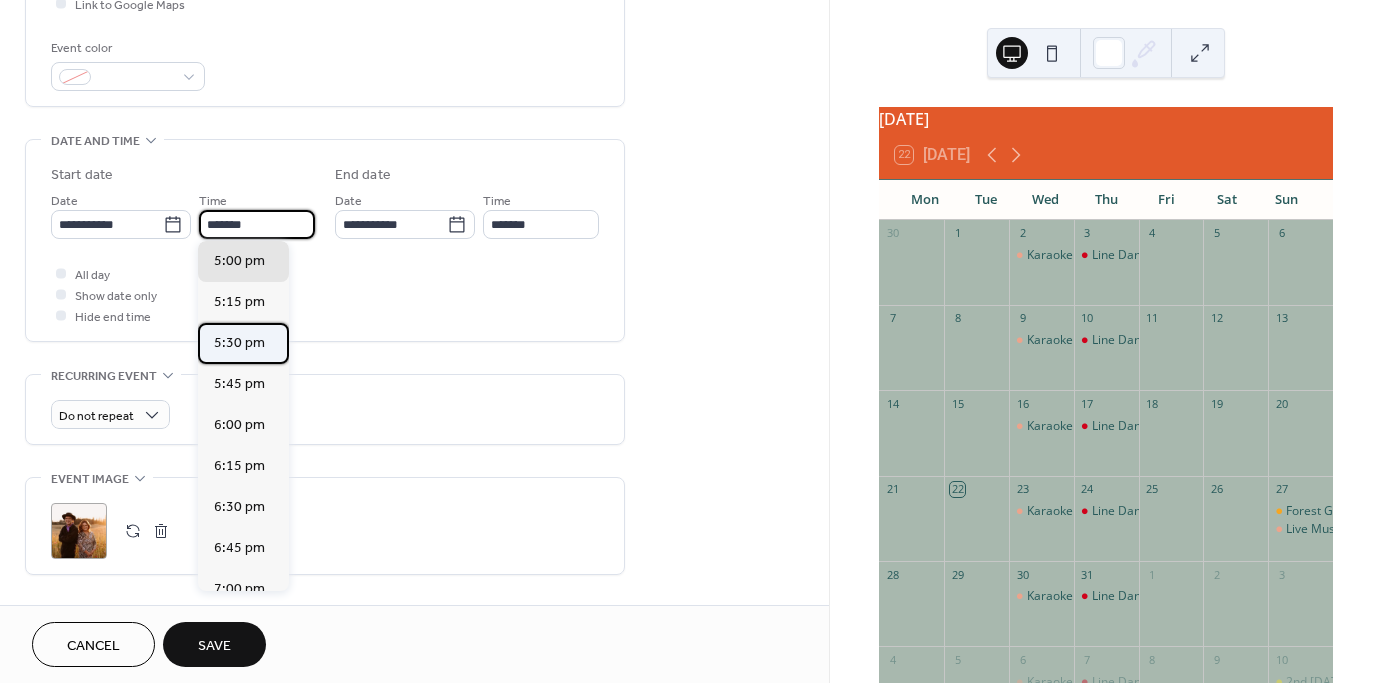 click on "5:30 pm" at bounding box center [239, 343] 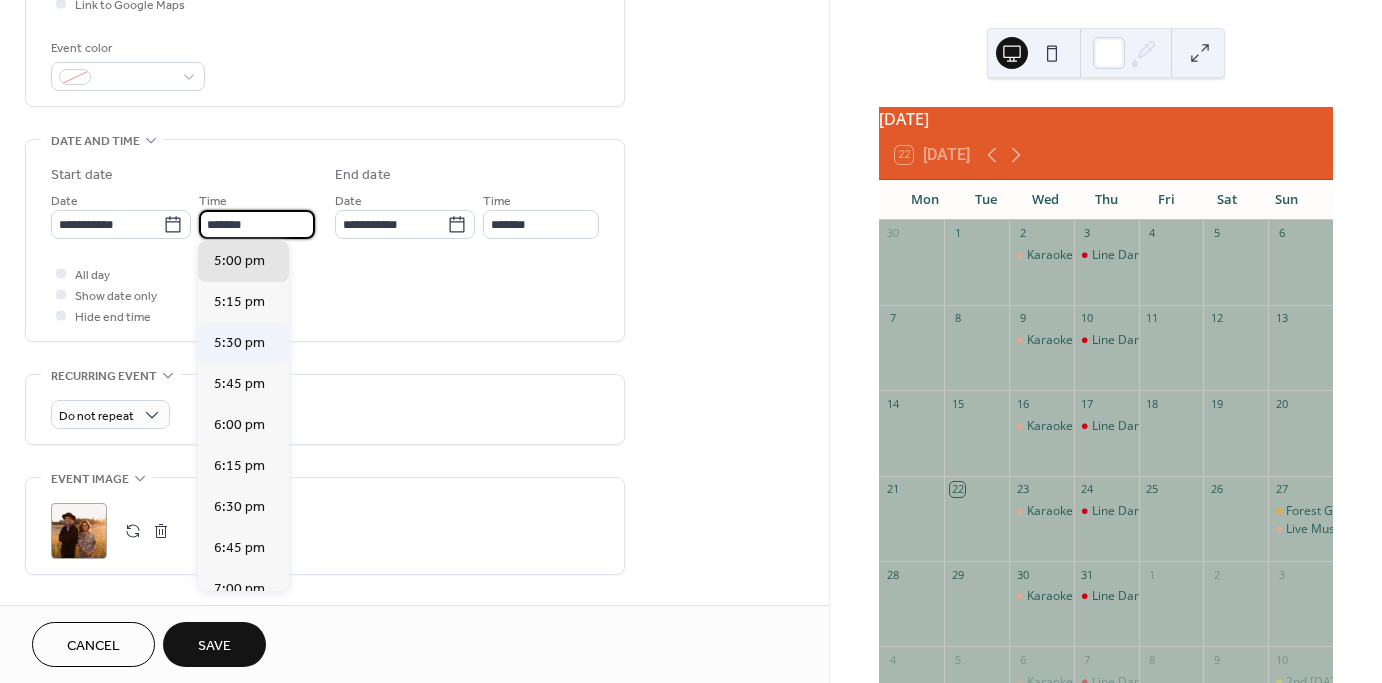 type on "*******" 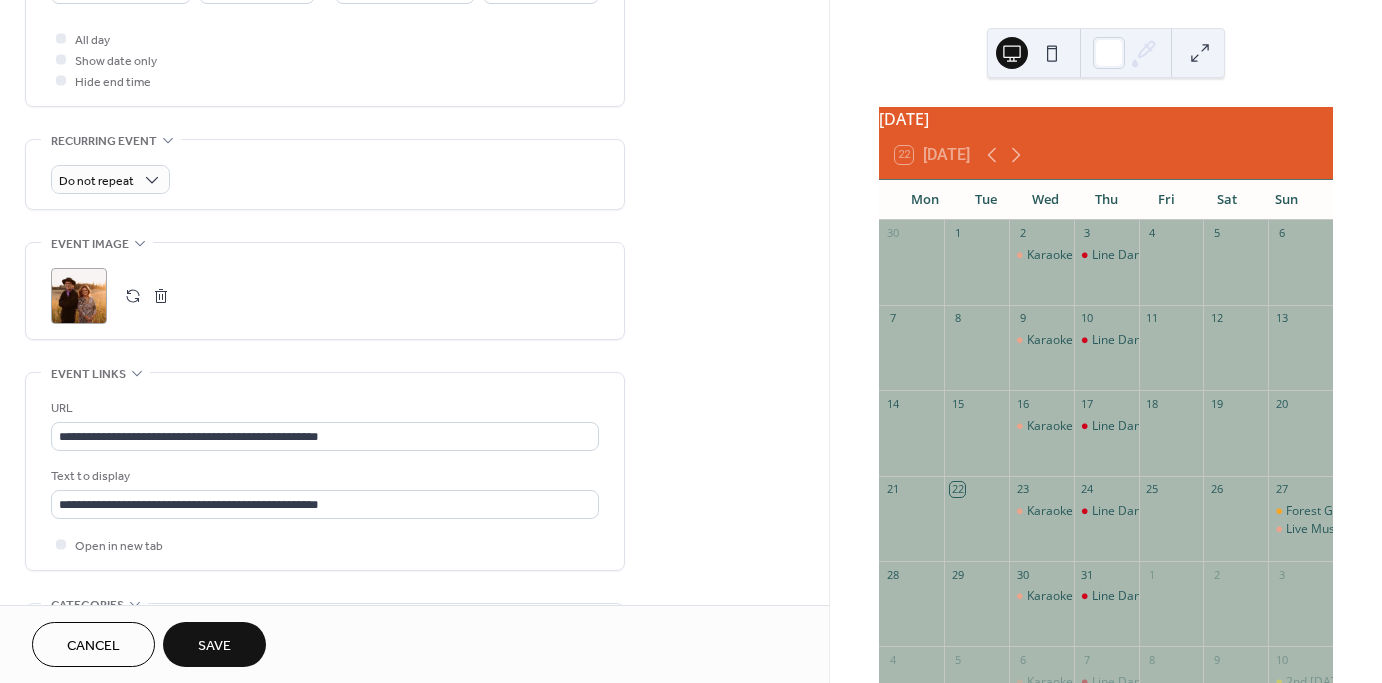 scroll, scrollTop: 750, scrollLeft: 0, axis: vertical 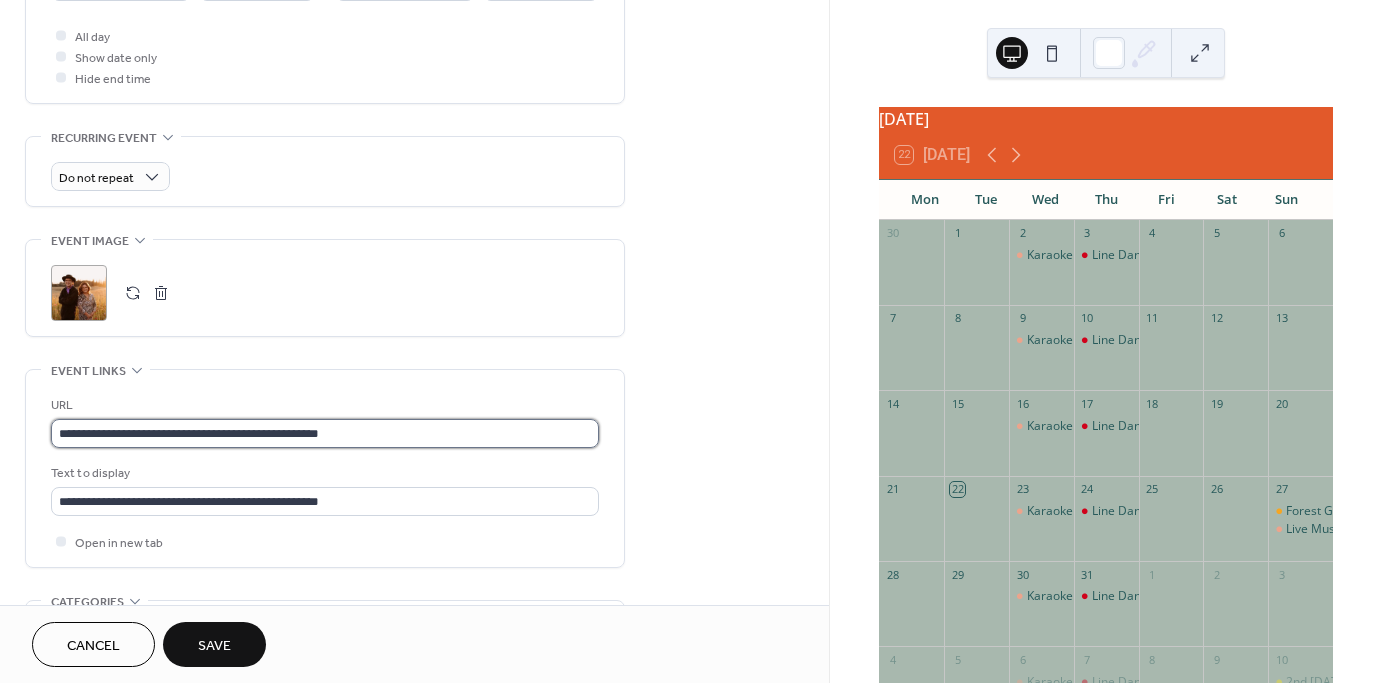 click on "**********" at bounding box center (325, 433) 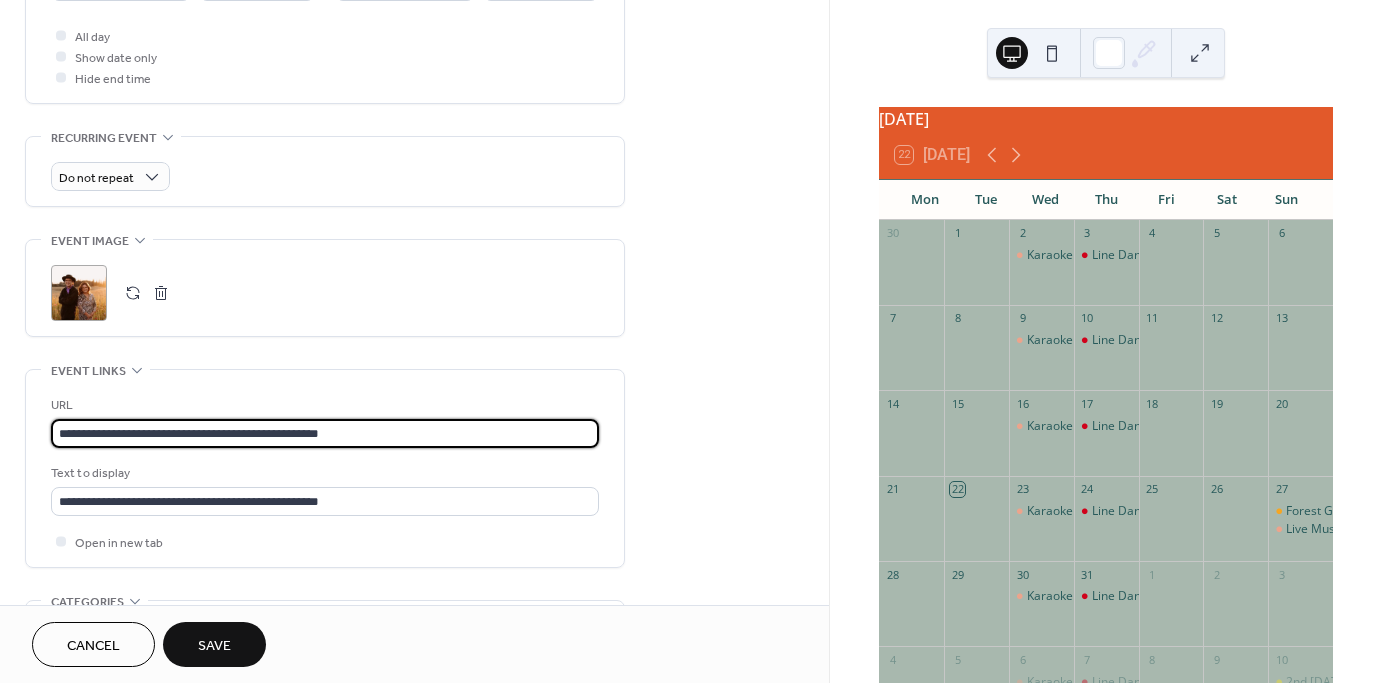 scroll, scrollTop: 0, scrollLeft: 0, axis: both 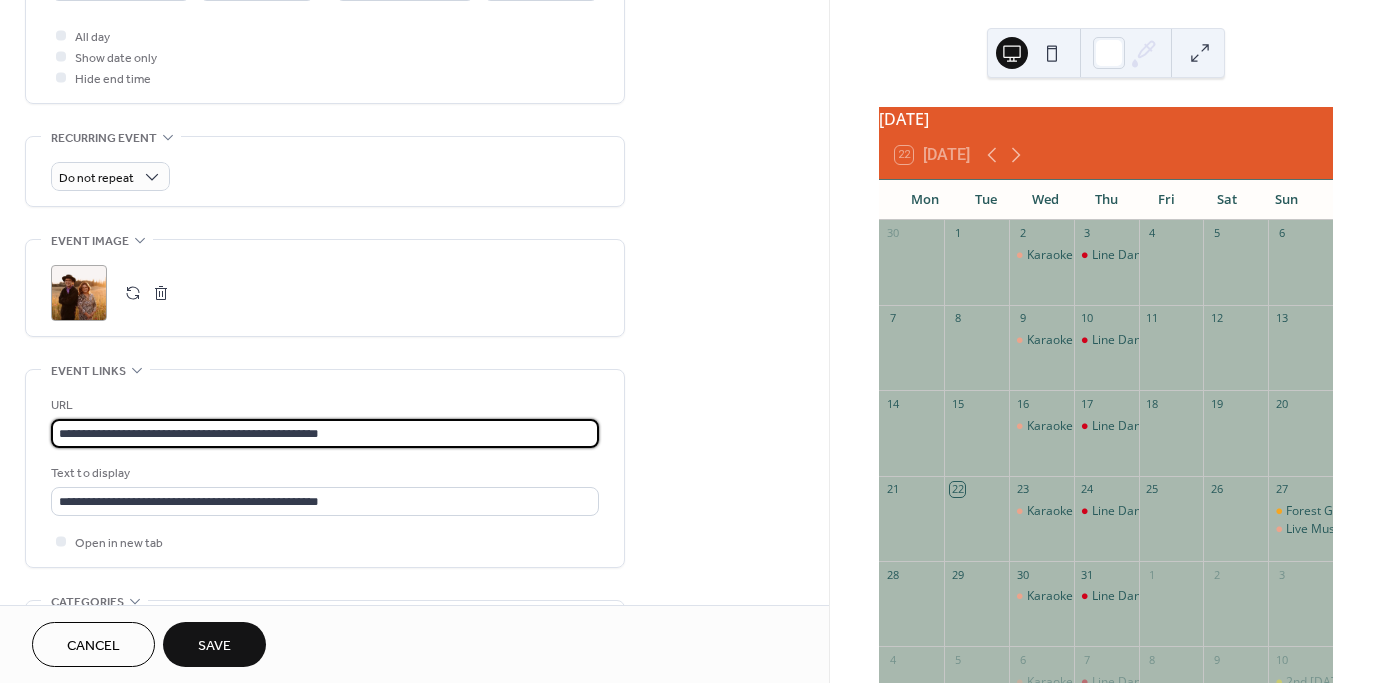 drag, startPoint x: 389, startPoint y: 425, endPoint x: -28, endPoint y: 407, distance: 417.3883 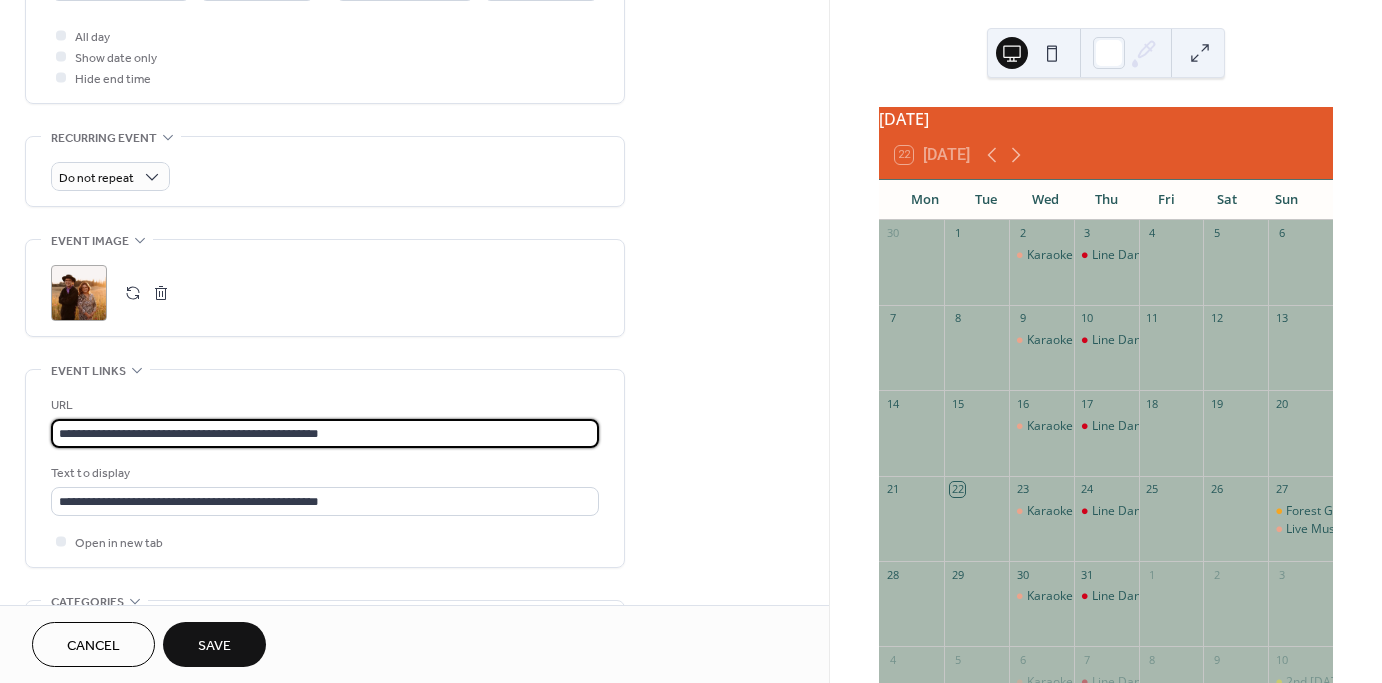 paste 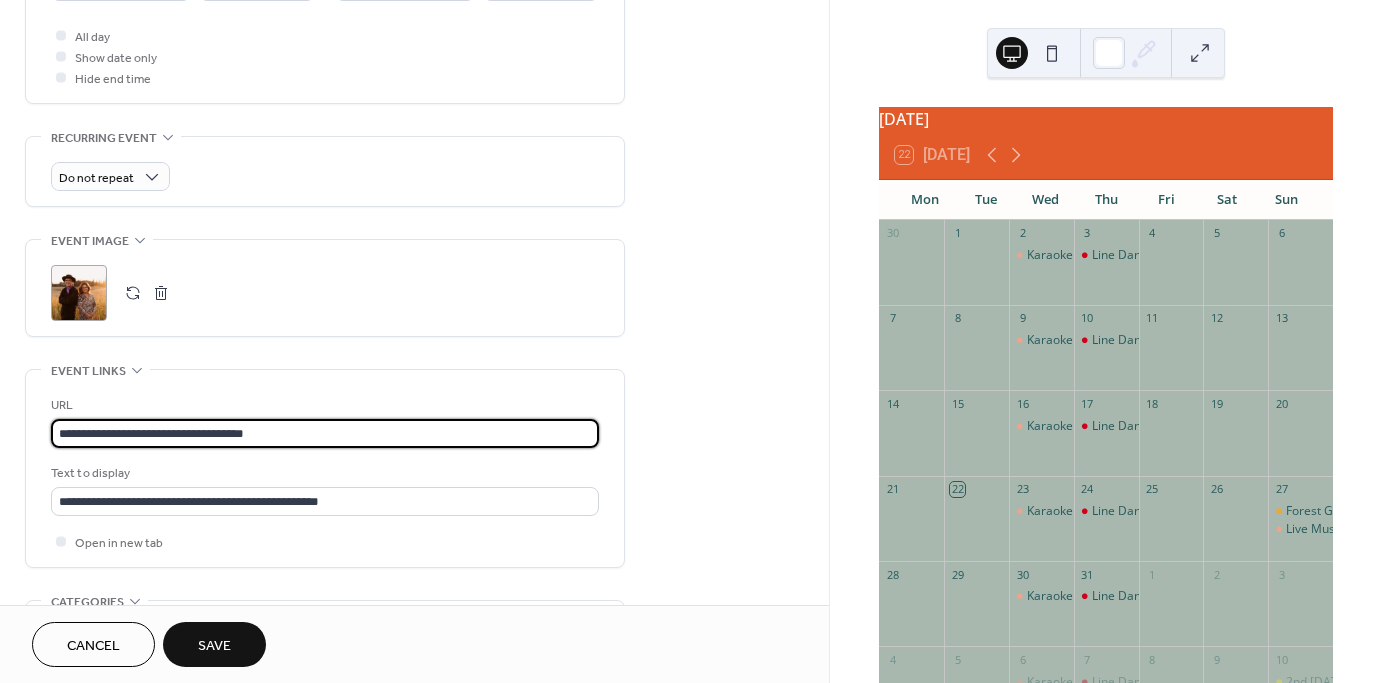 type on "**********" 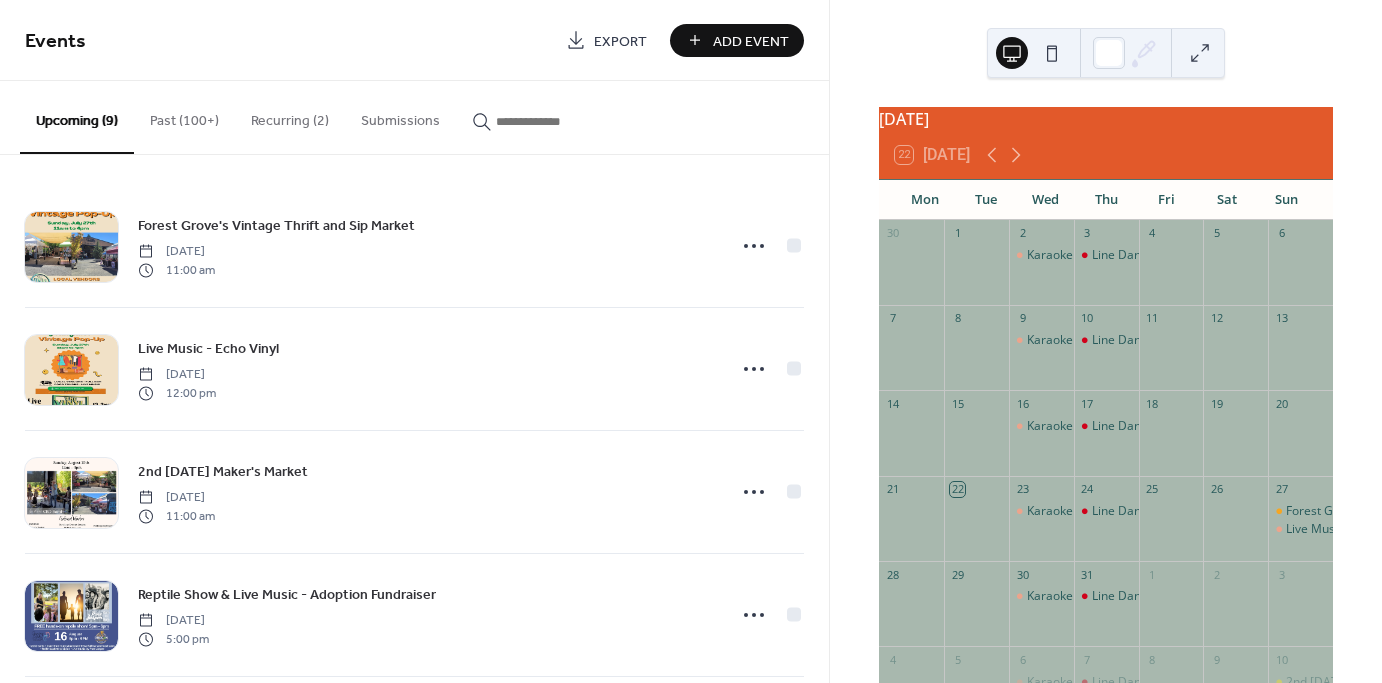 scroll, scrollTop: 0, scrollLeft: 0, axis: both 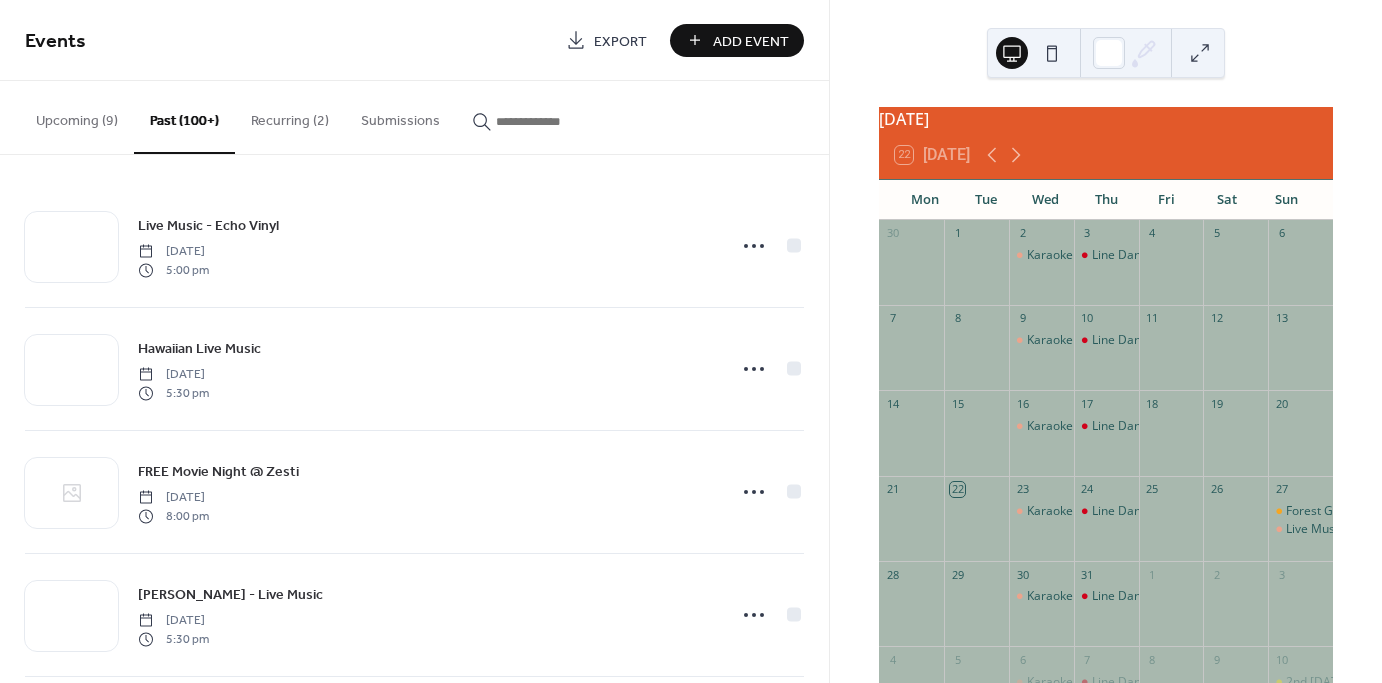 click at bounding box center (556, 121) 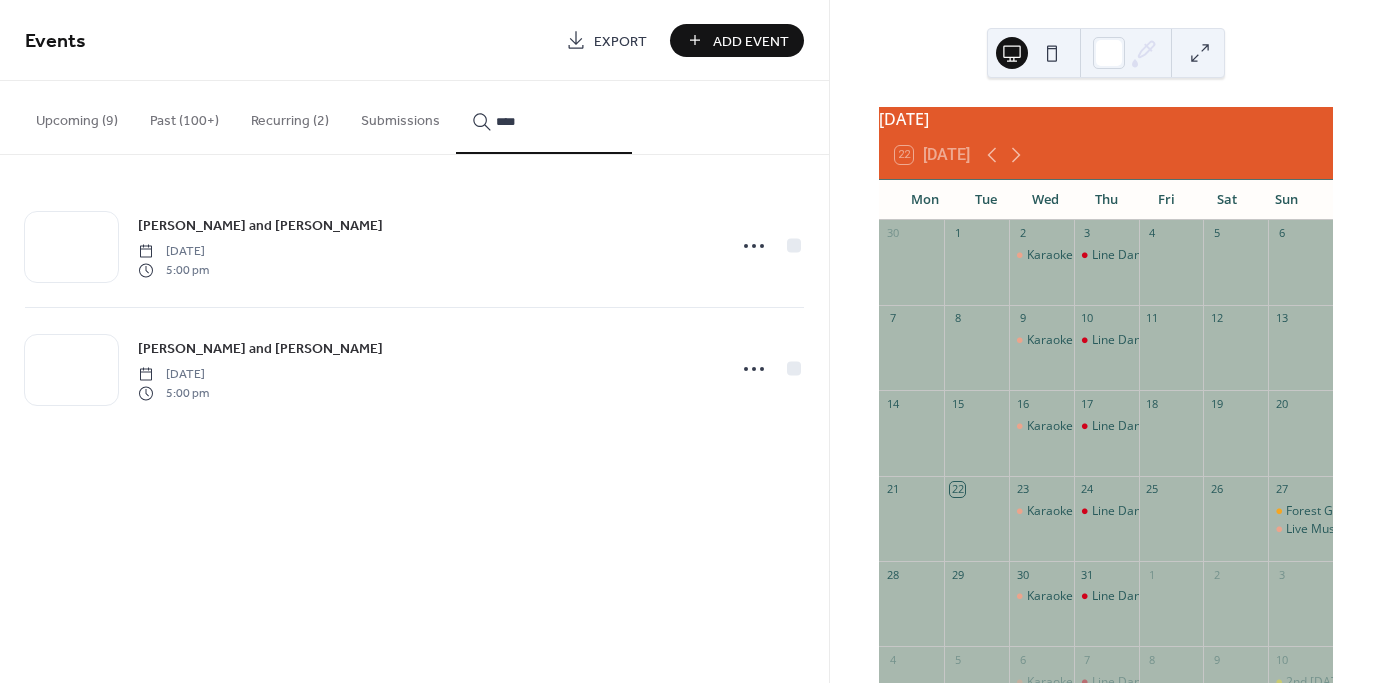 type on "****" 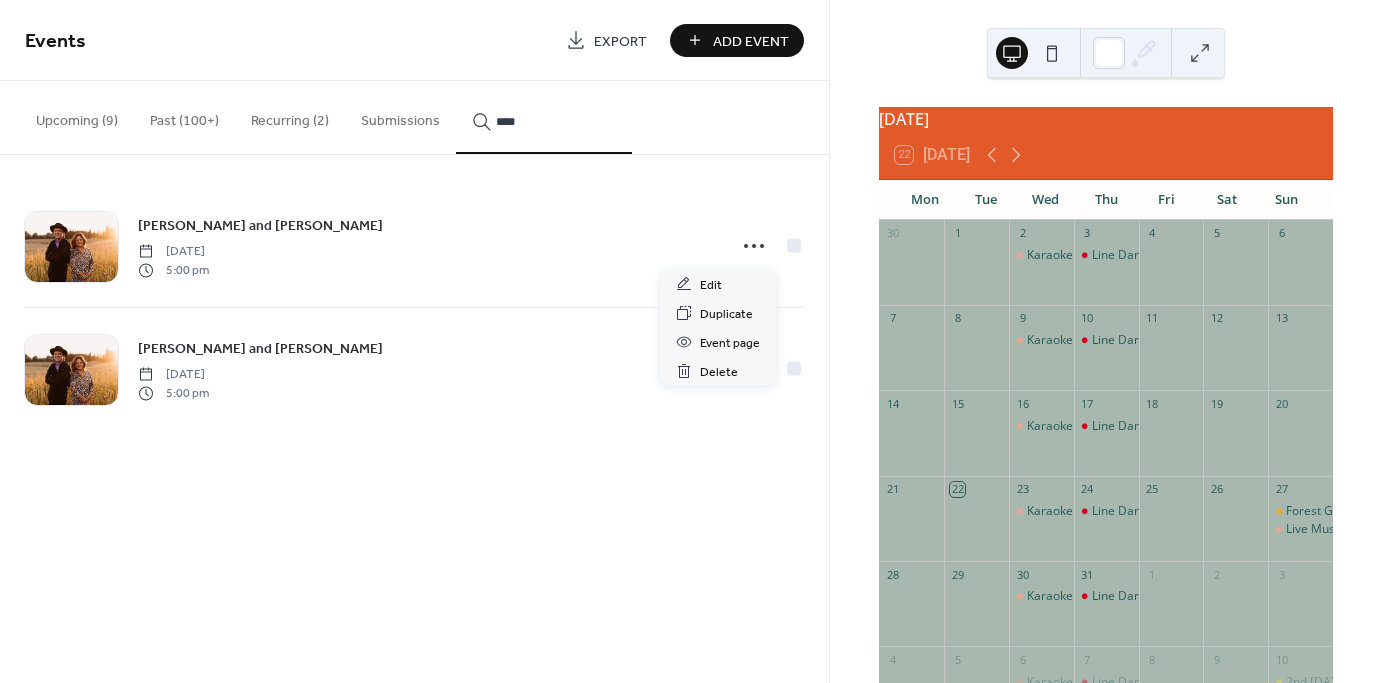 click 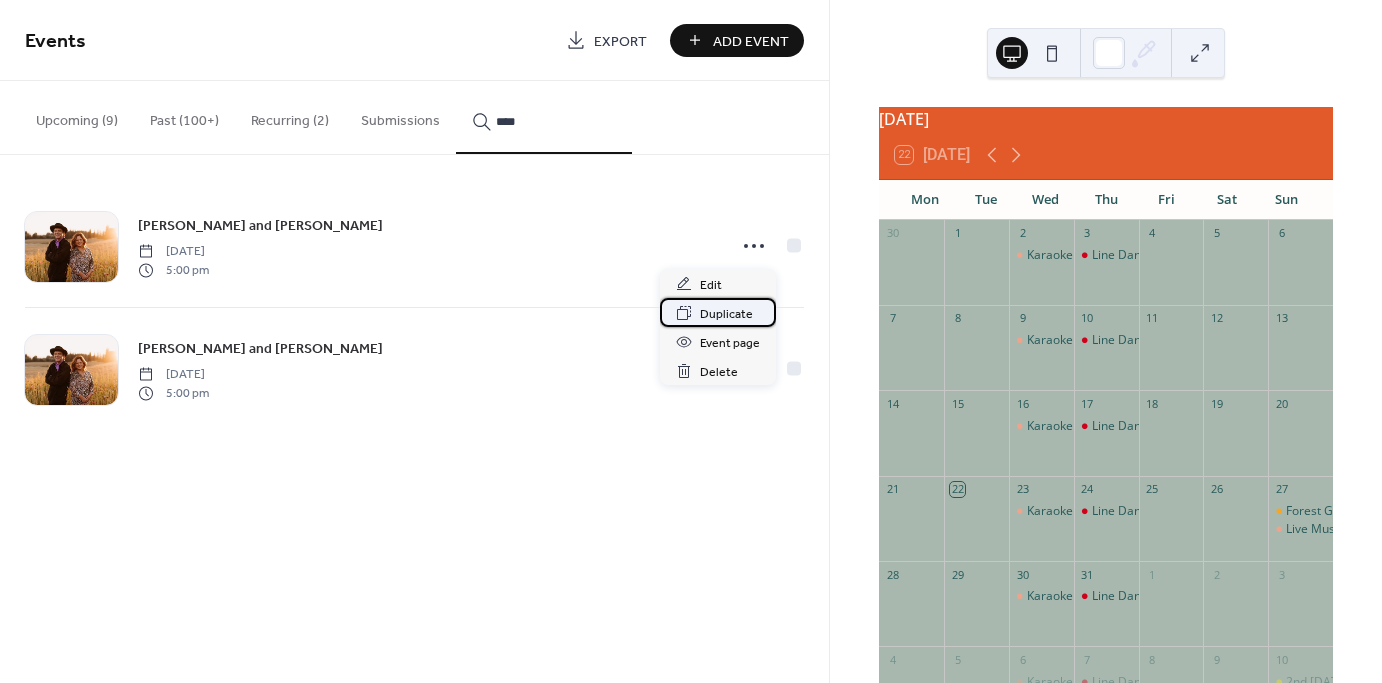 click on "Duplicate" at bounding box center [726, 314] 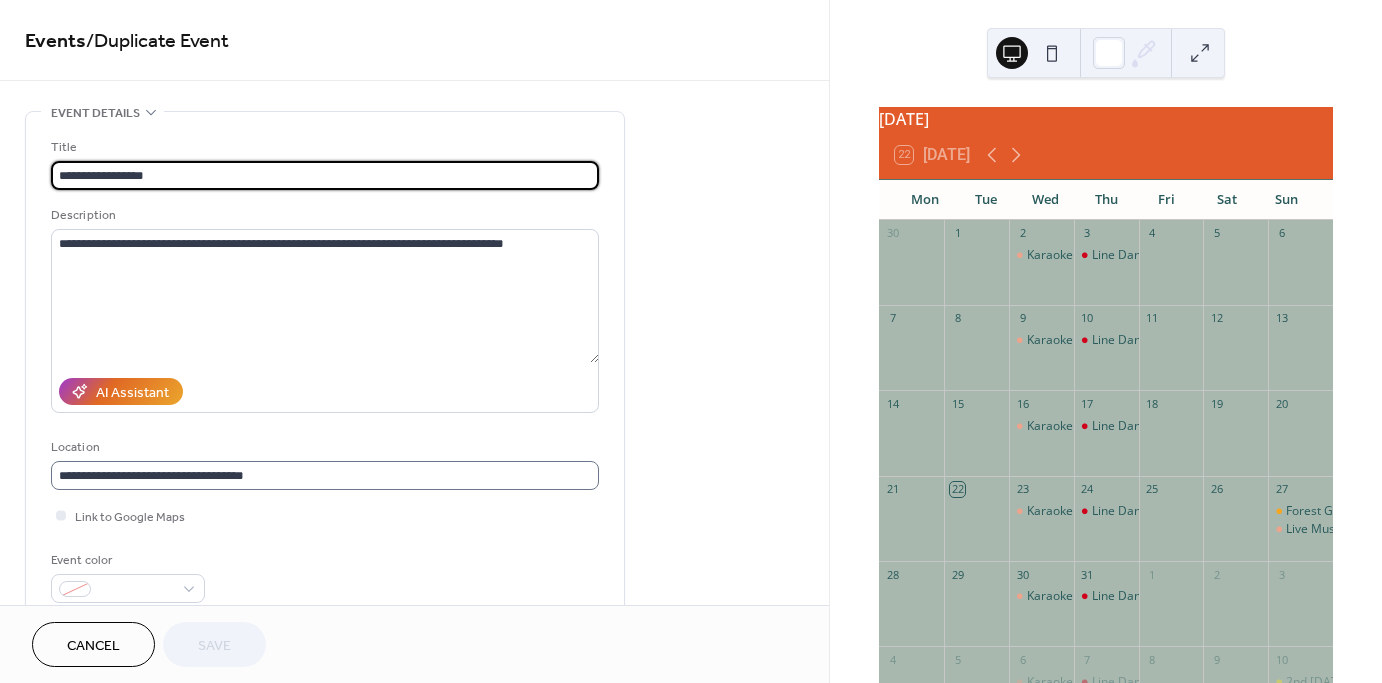 scroll, scrollTop: 1, scrollLeft: 0, axis: vertical 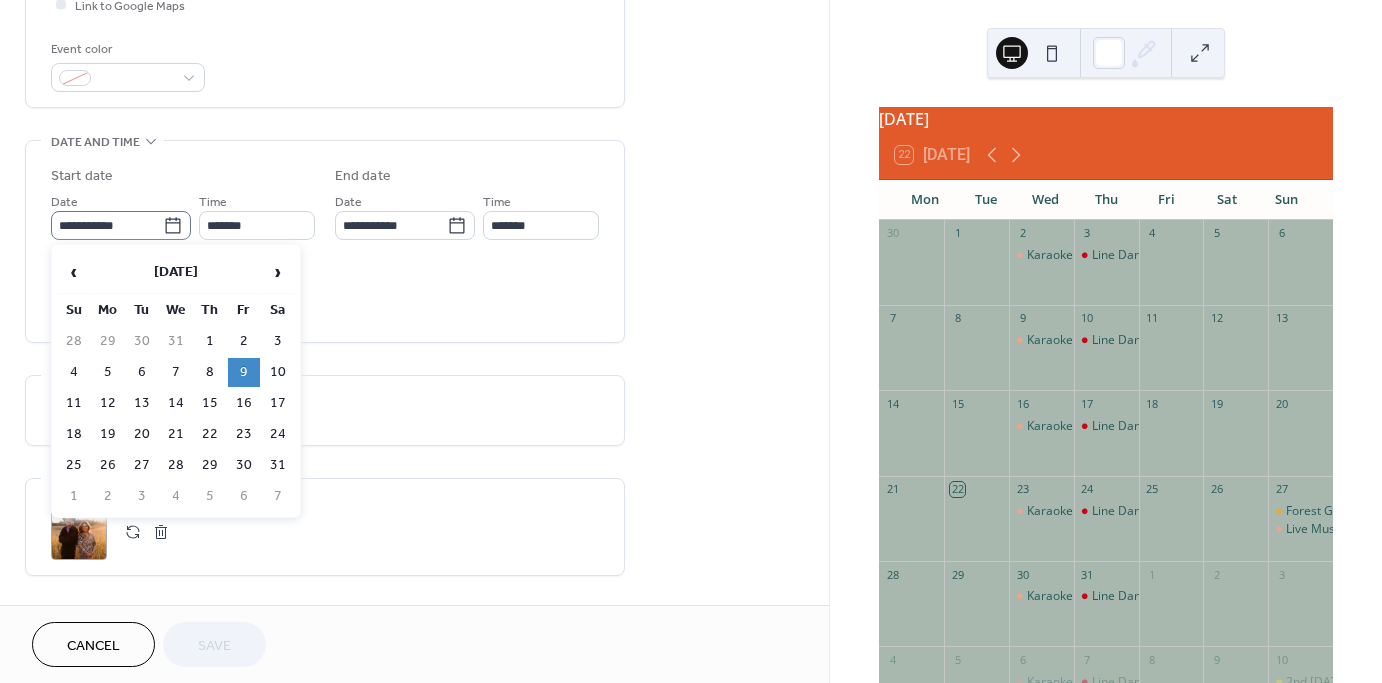click 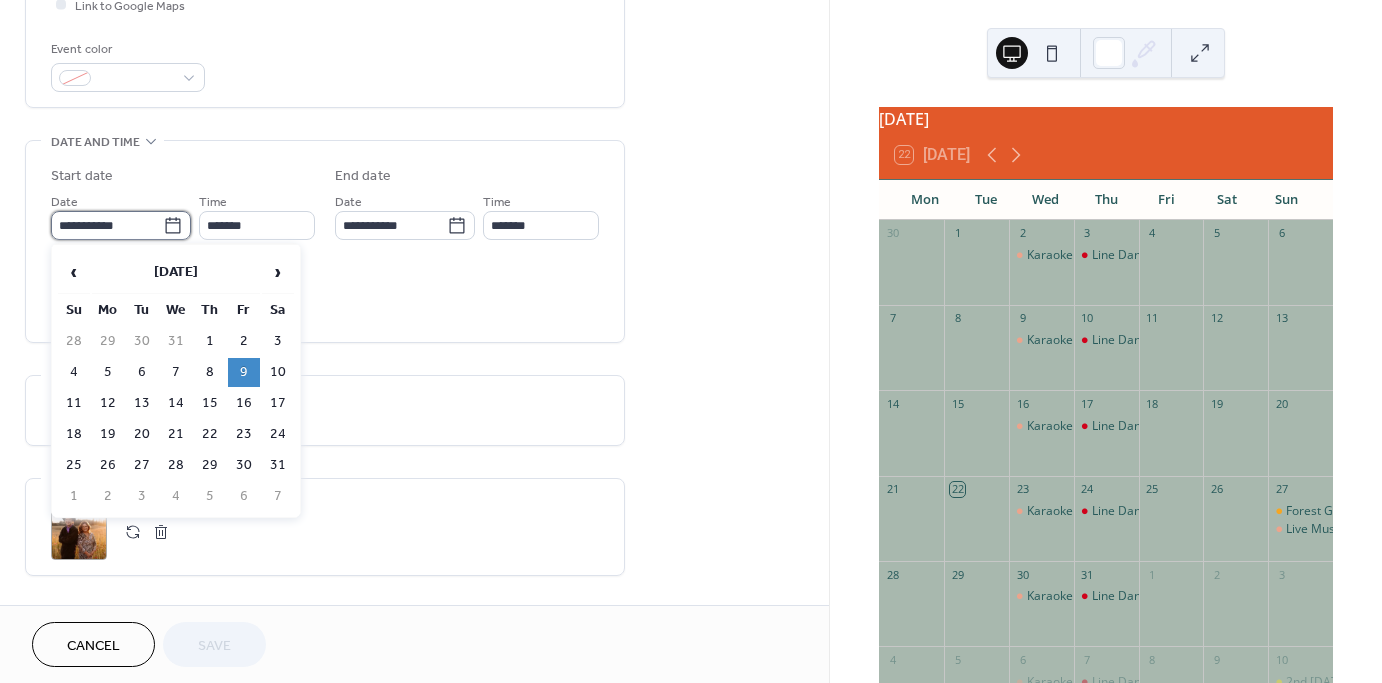 click on "**********" at bounding box center [107, 225] 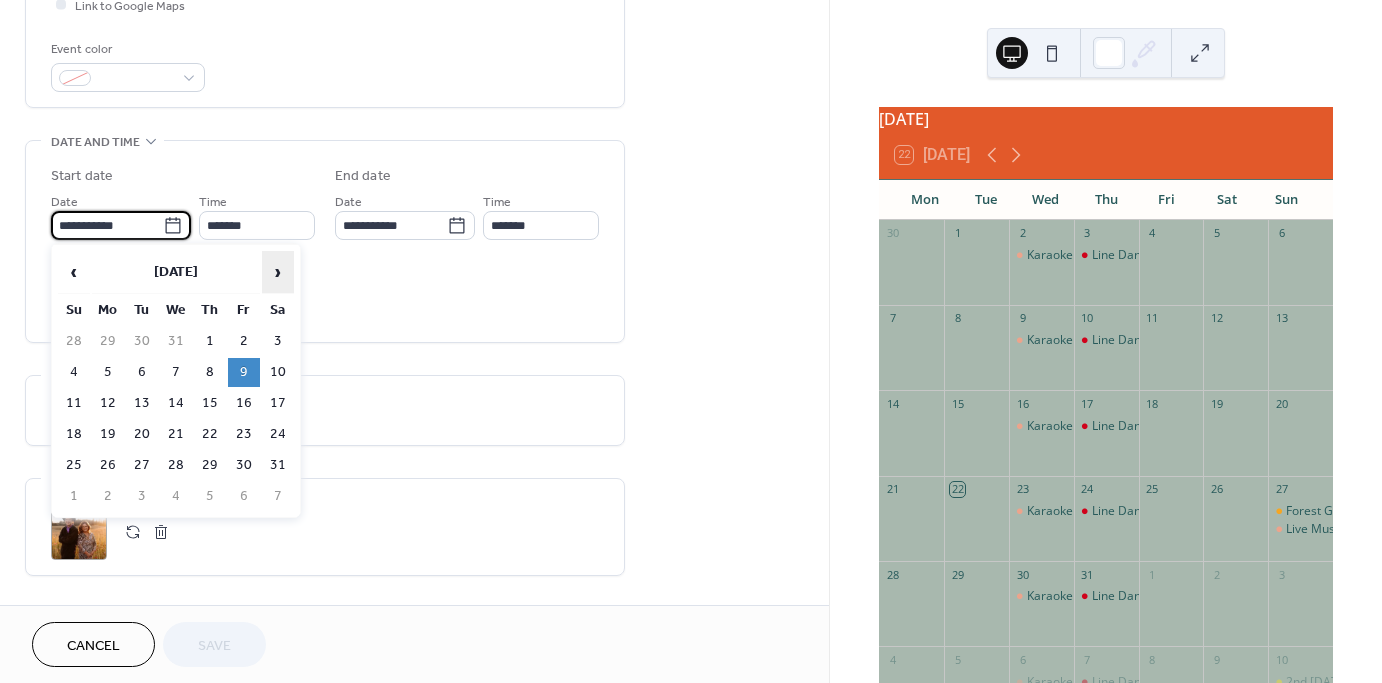 click on "›" at bounding box center [278, 272] 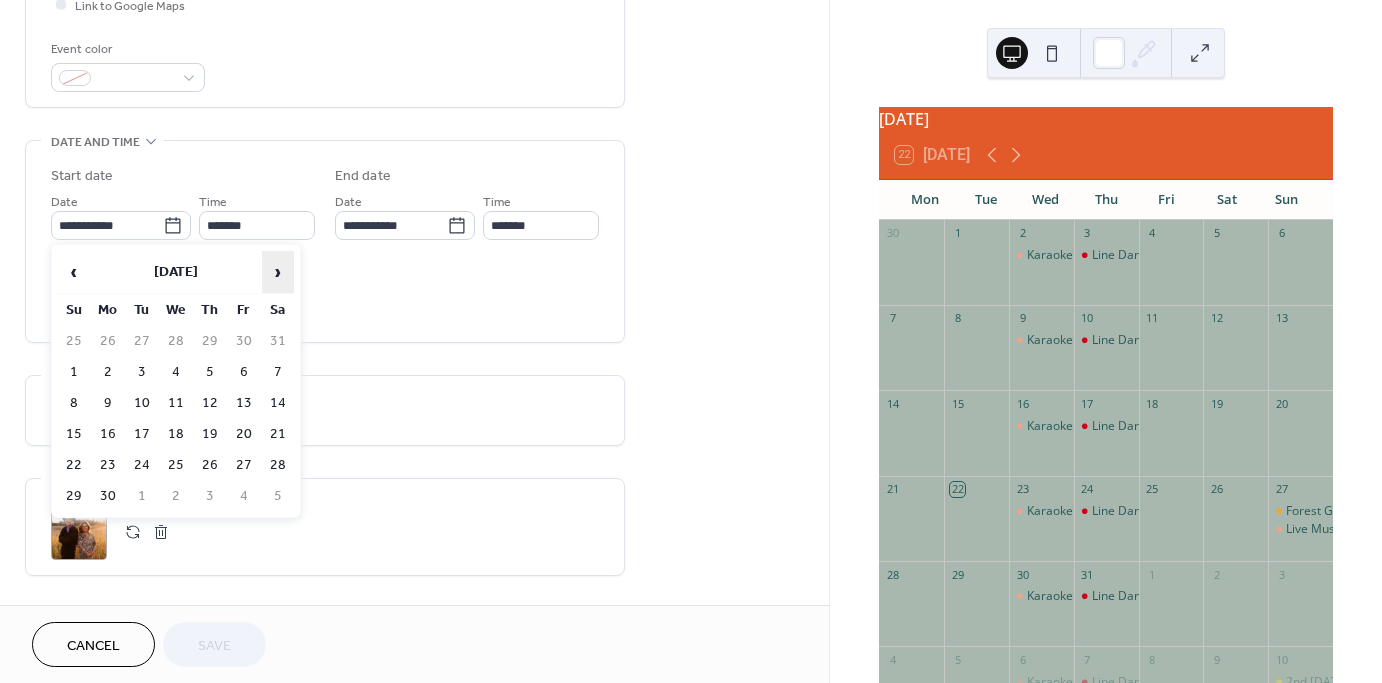 click on "›" at bounding box center [278, 272] 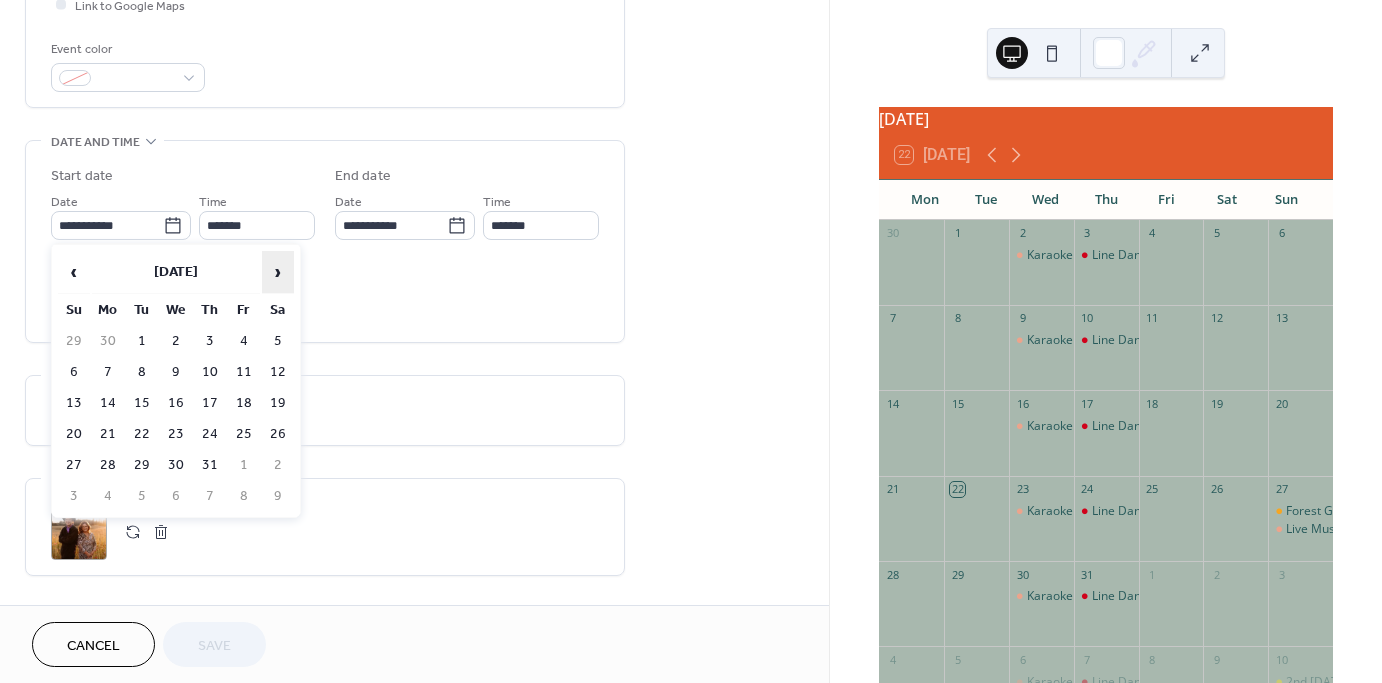 click on "›" at bounding box center [278, 272] 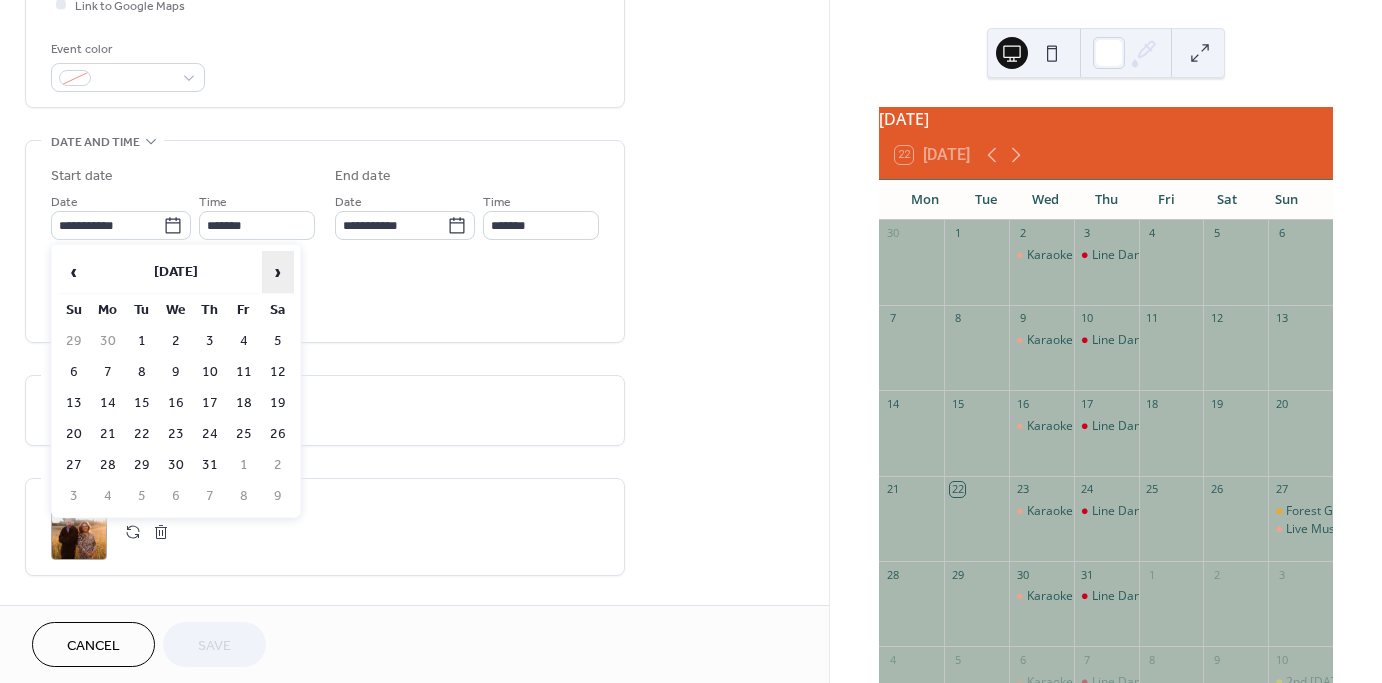 click on "›" at bounding box center (278, 272) 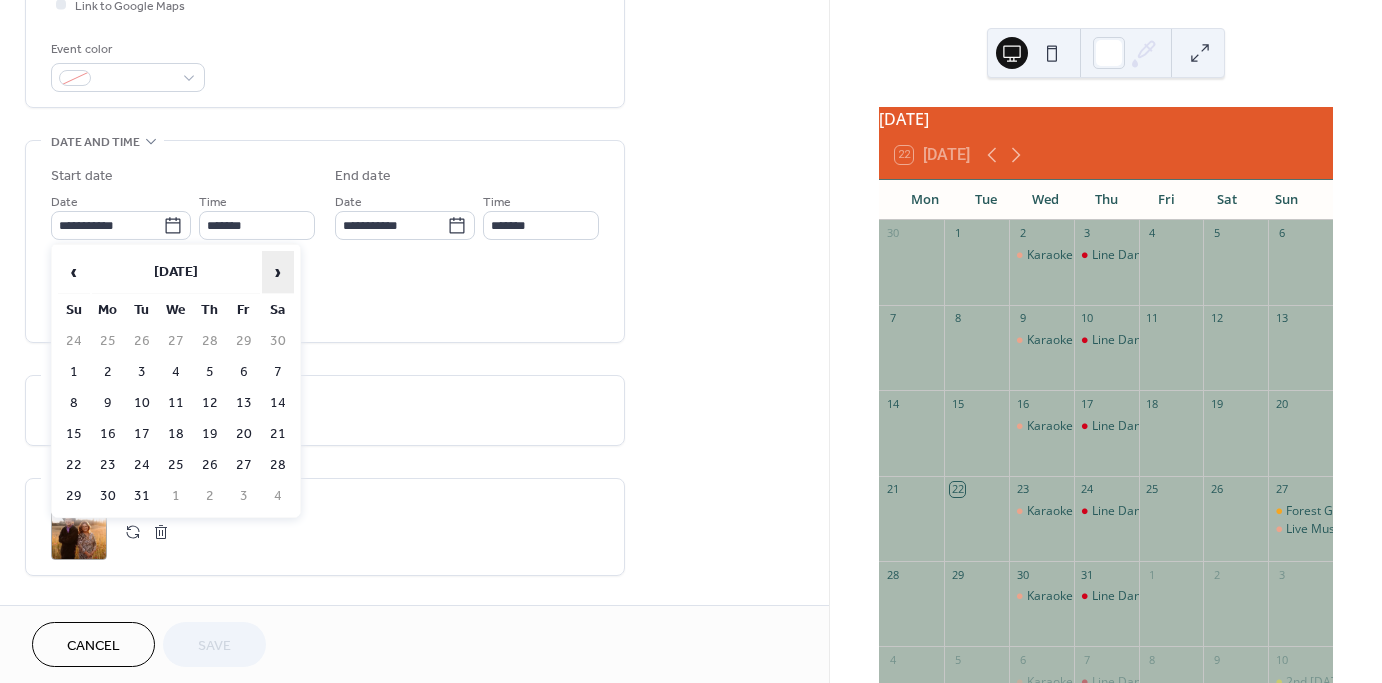 click on "›" at bounding box center (278, 272) 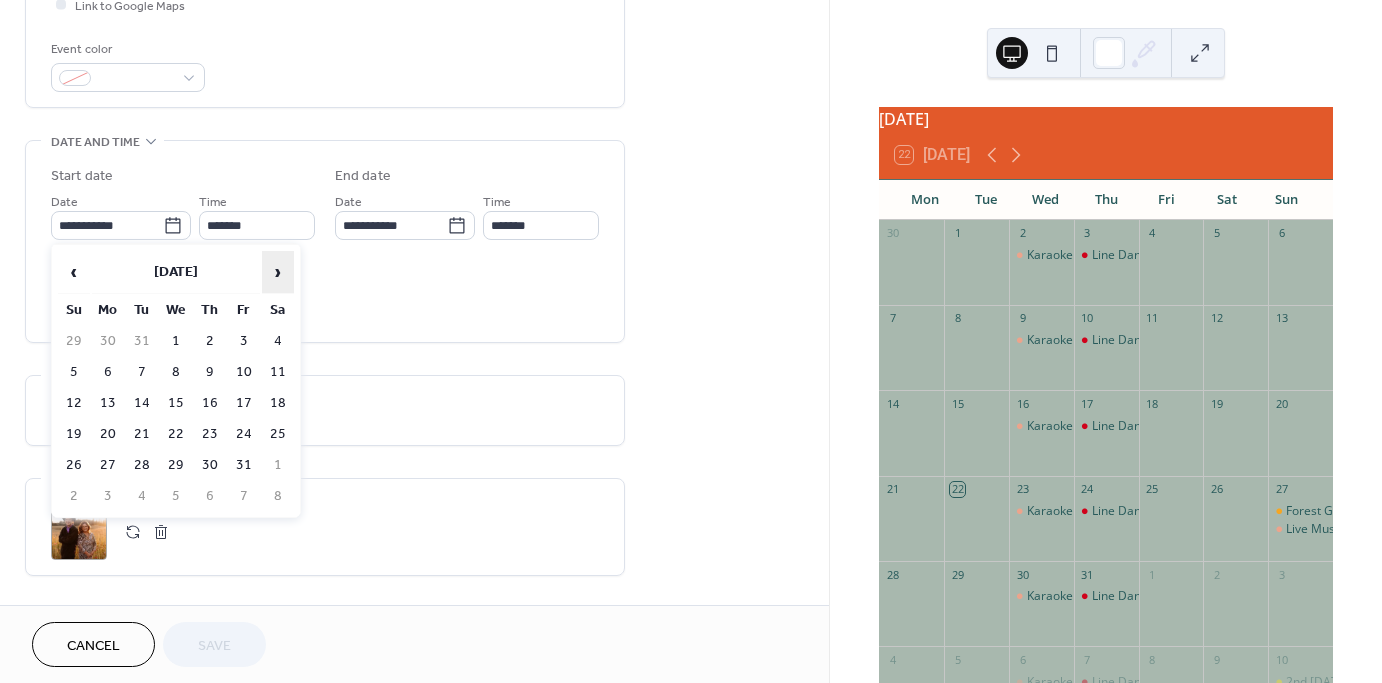 click on "›" at bounding box center [278, 272] 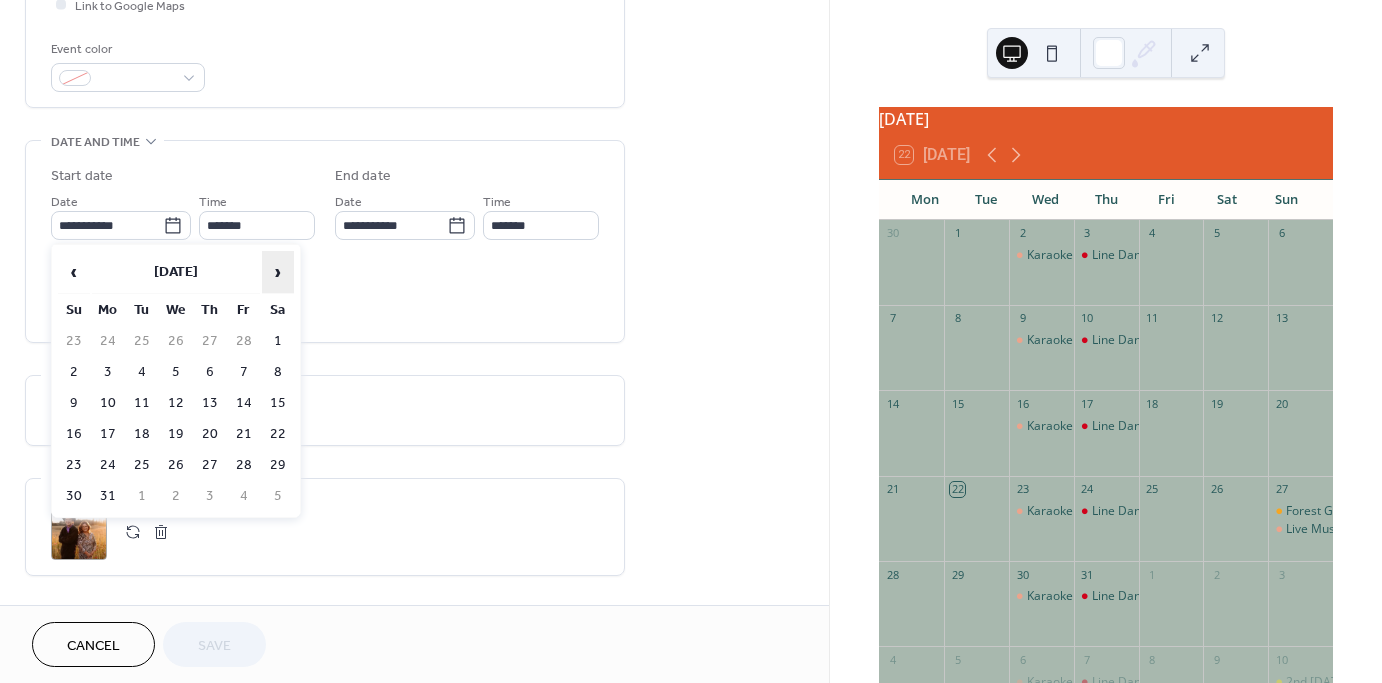 click on "›" at bounding box center (278, 272) 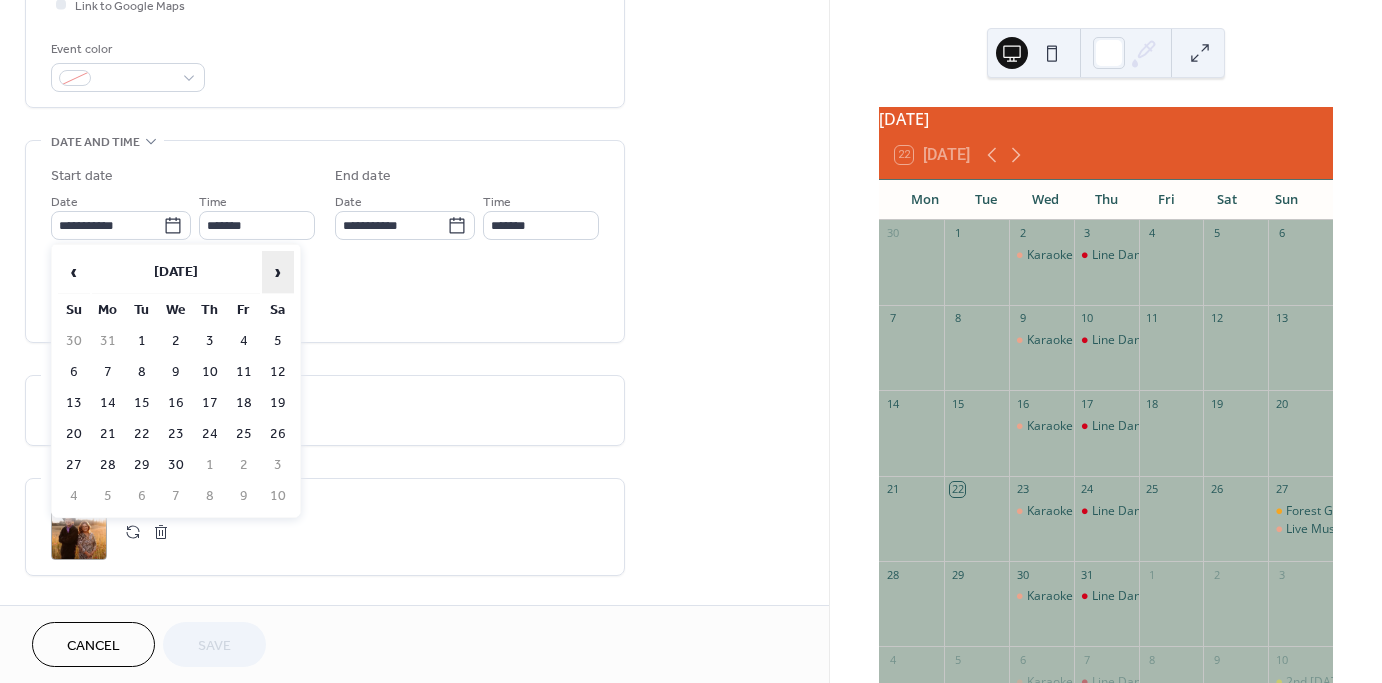 click on "›" at bounding box center [278, 272] 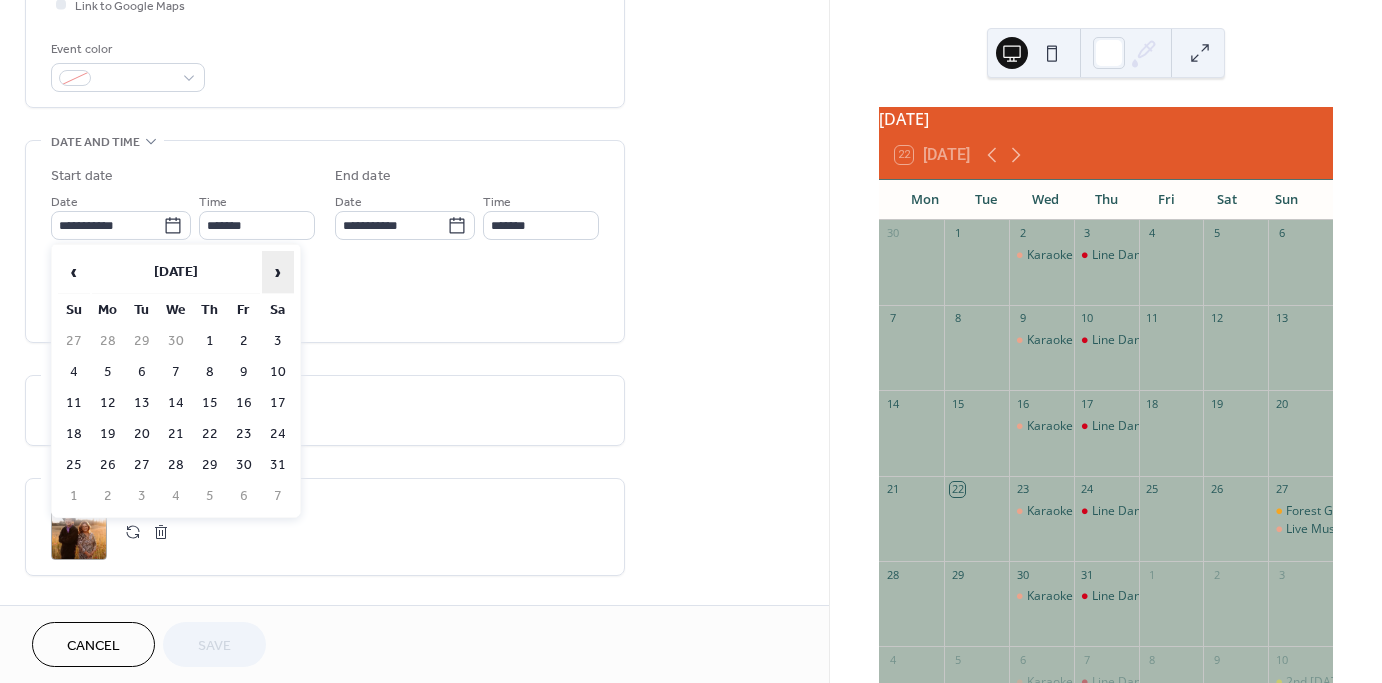 click on "›" at bounding box center [278, 272] 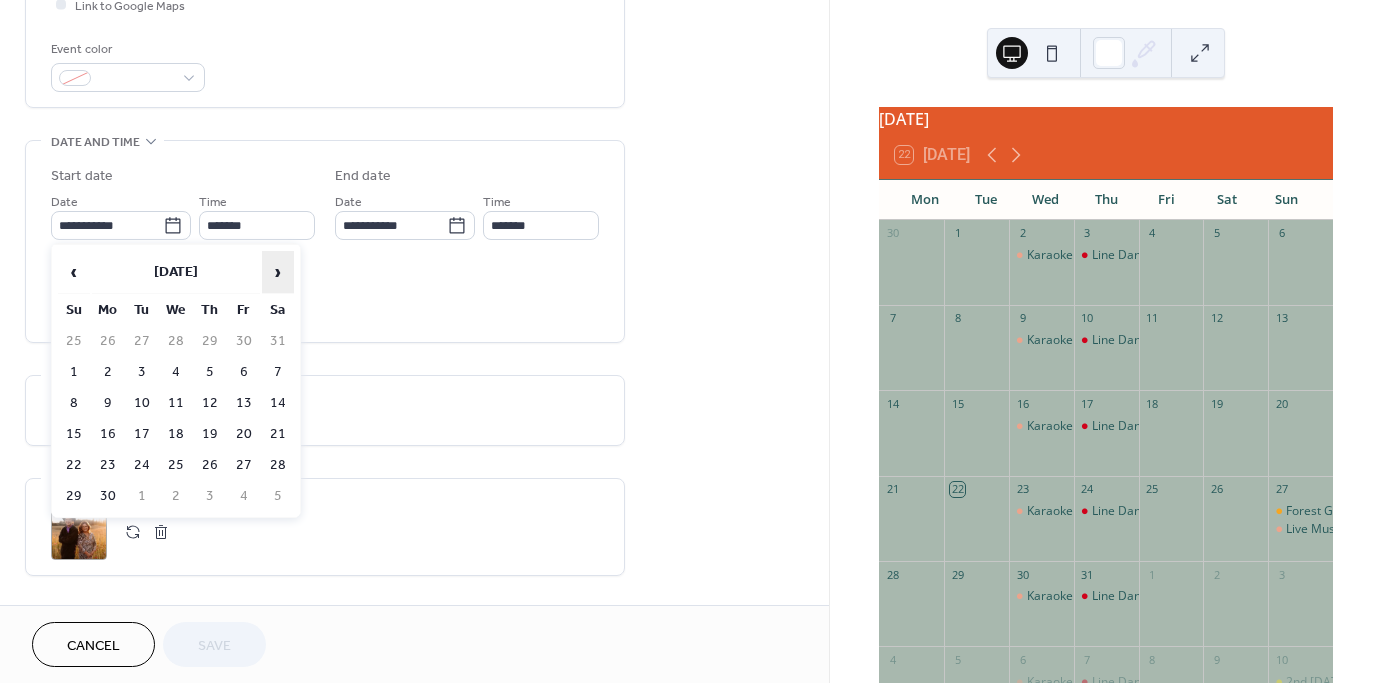 click on "›" at bounding box center [278, 272] 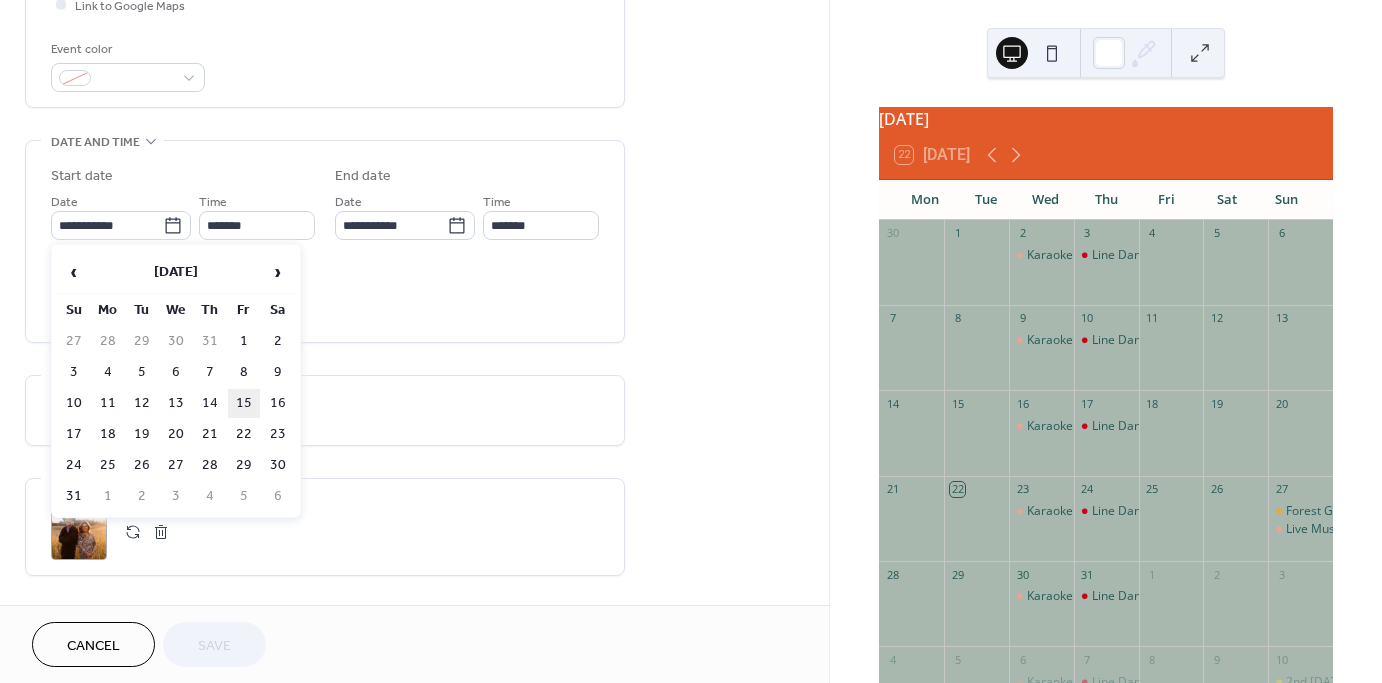 click on "15" at bounding box center [244, 403] 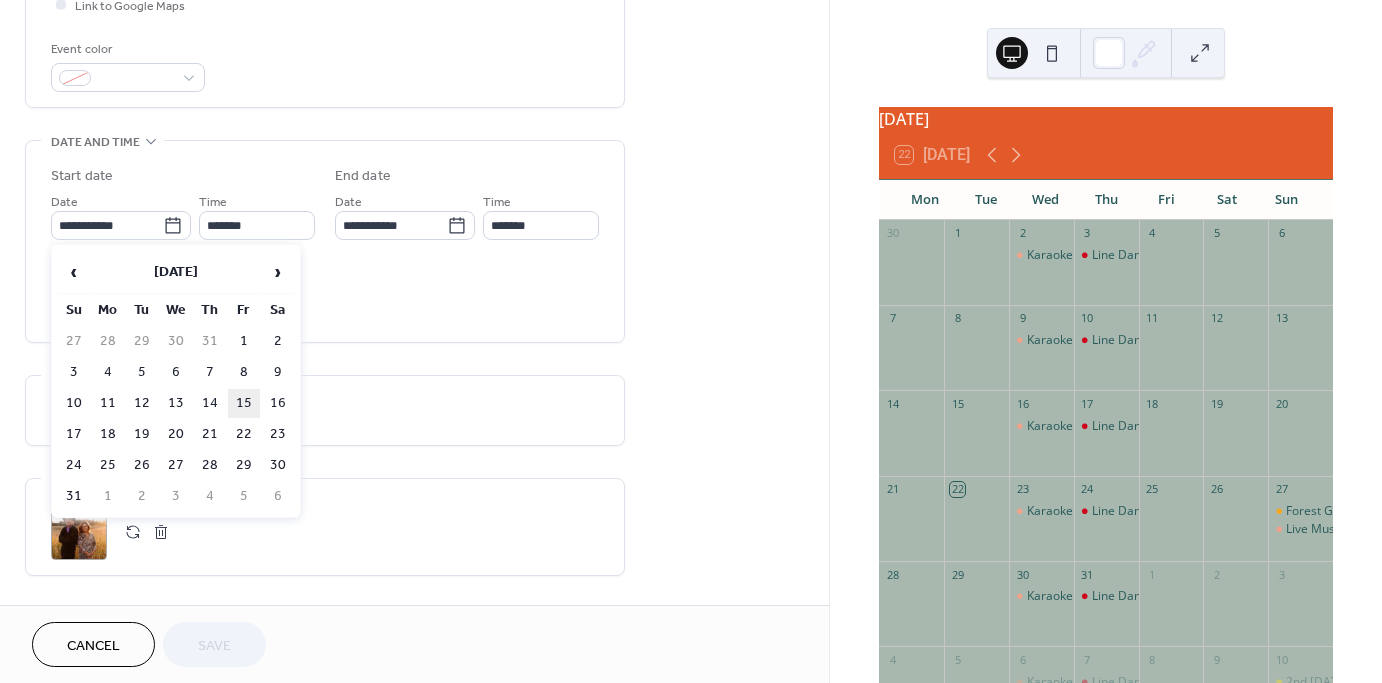 type on "**********" 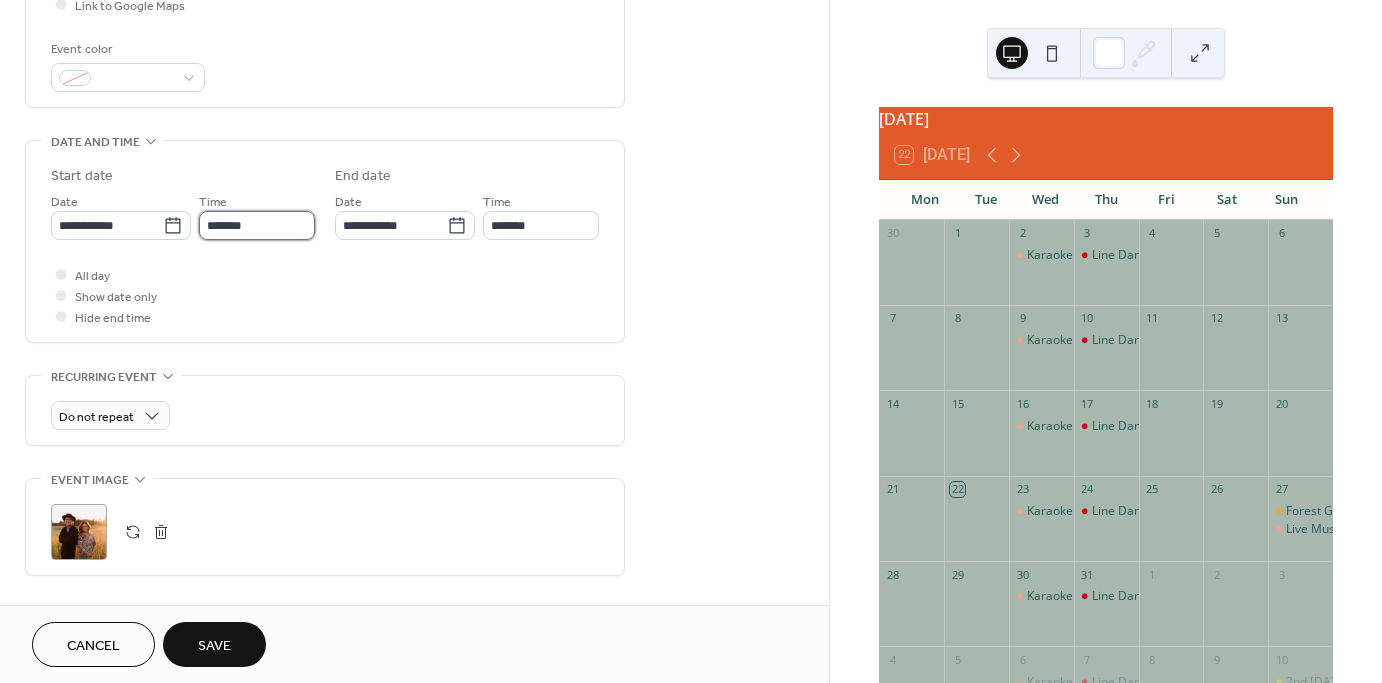 click on "*******" at bounding box center [257, 225] 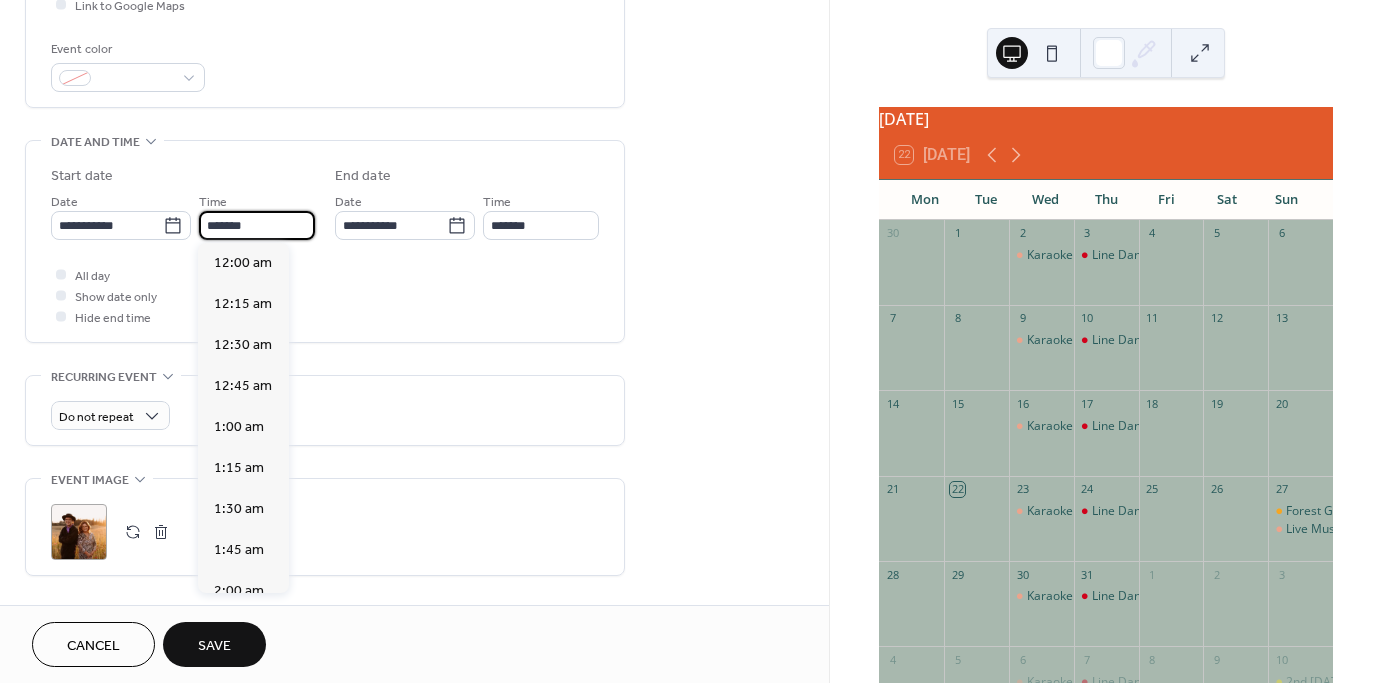 scroll, scrollTop: 2788, scrollLeft: 0, axis: vertical 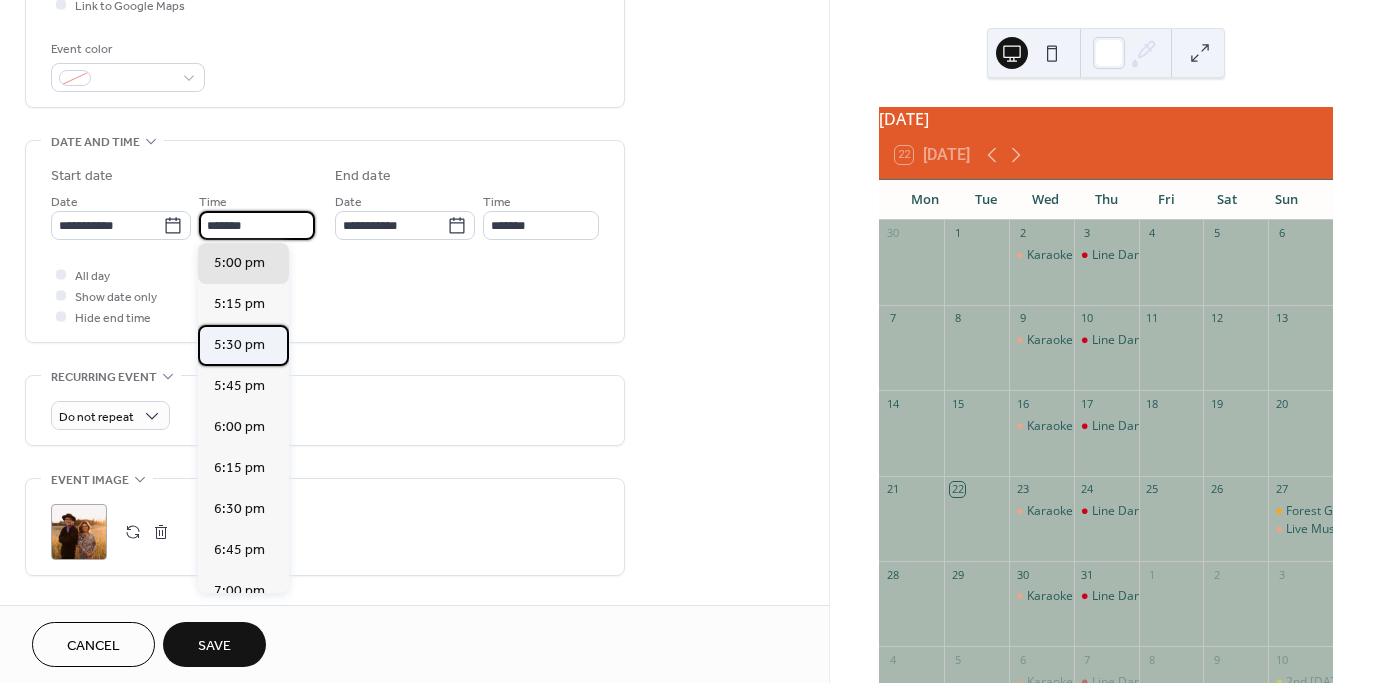 click on "5:30 pm" at bounding box center [239, 345] 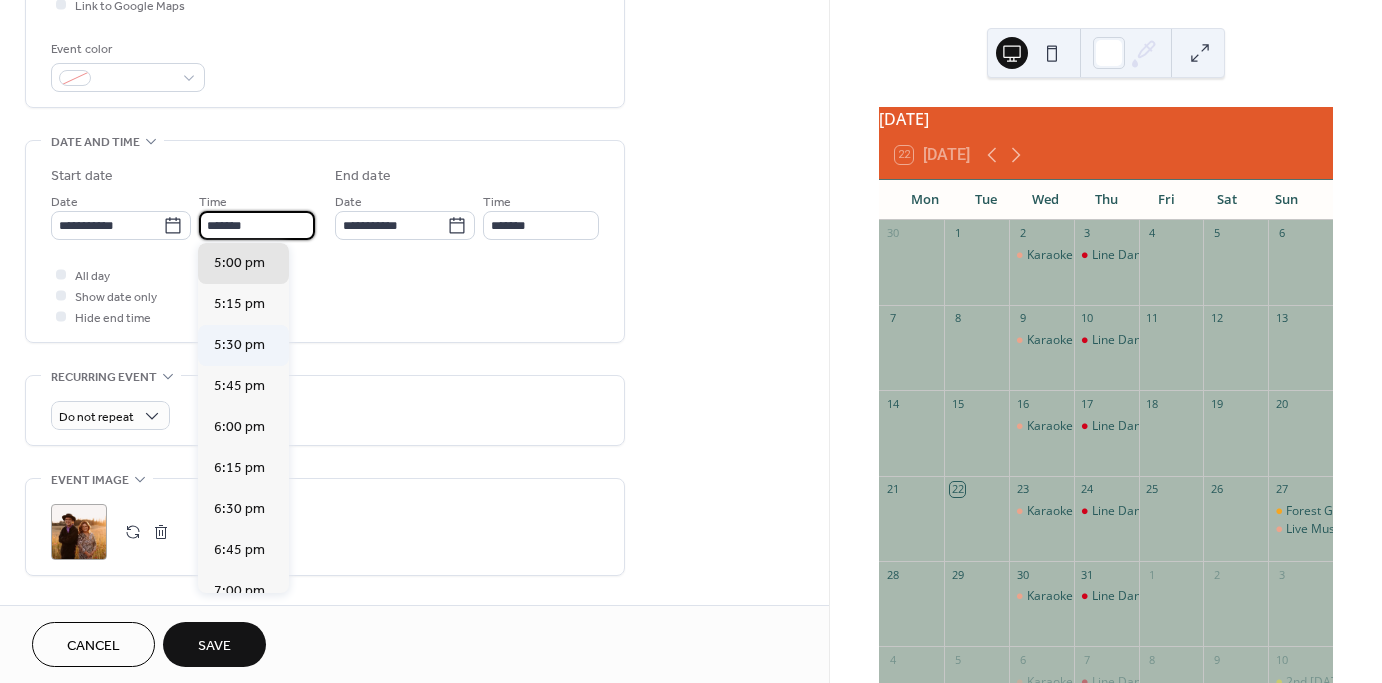 type on "*******" 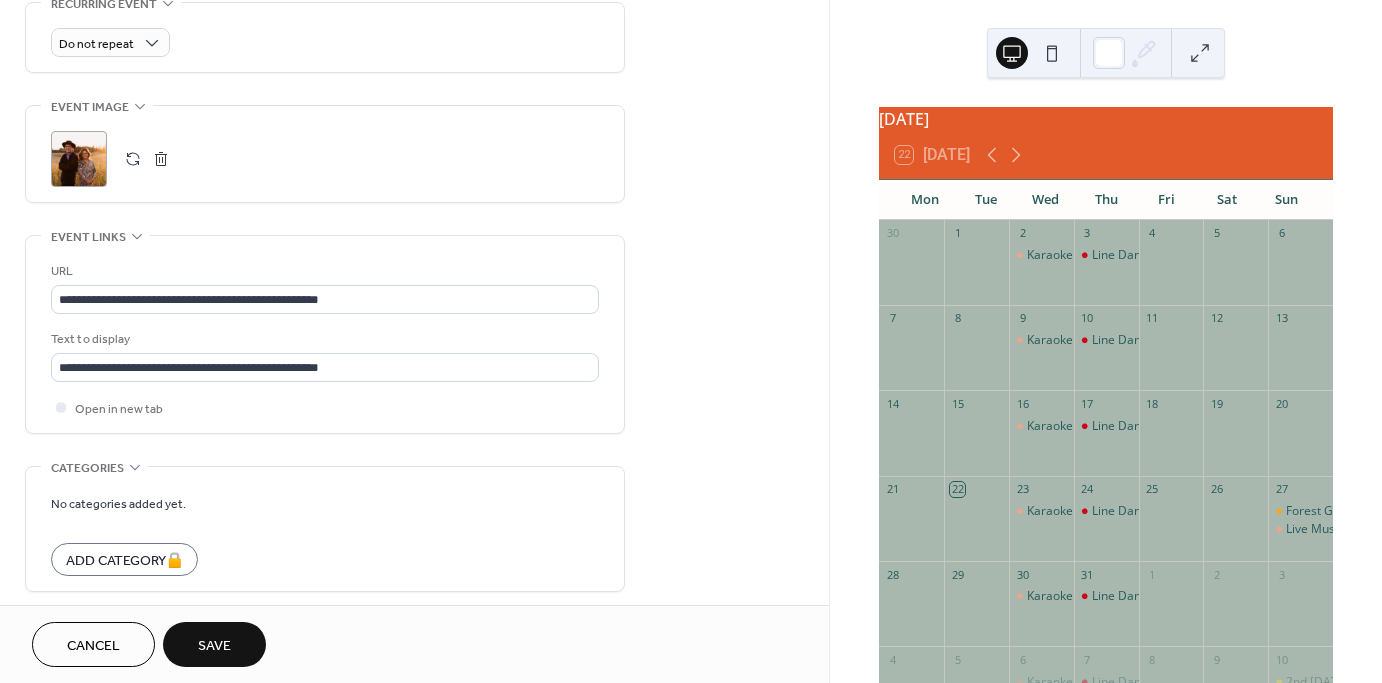 scroll, scrollTop: 936, scrollLeft: 0, axis: vertical 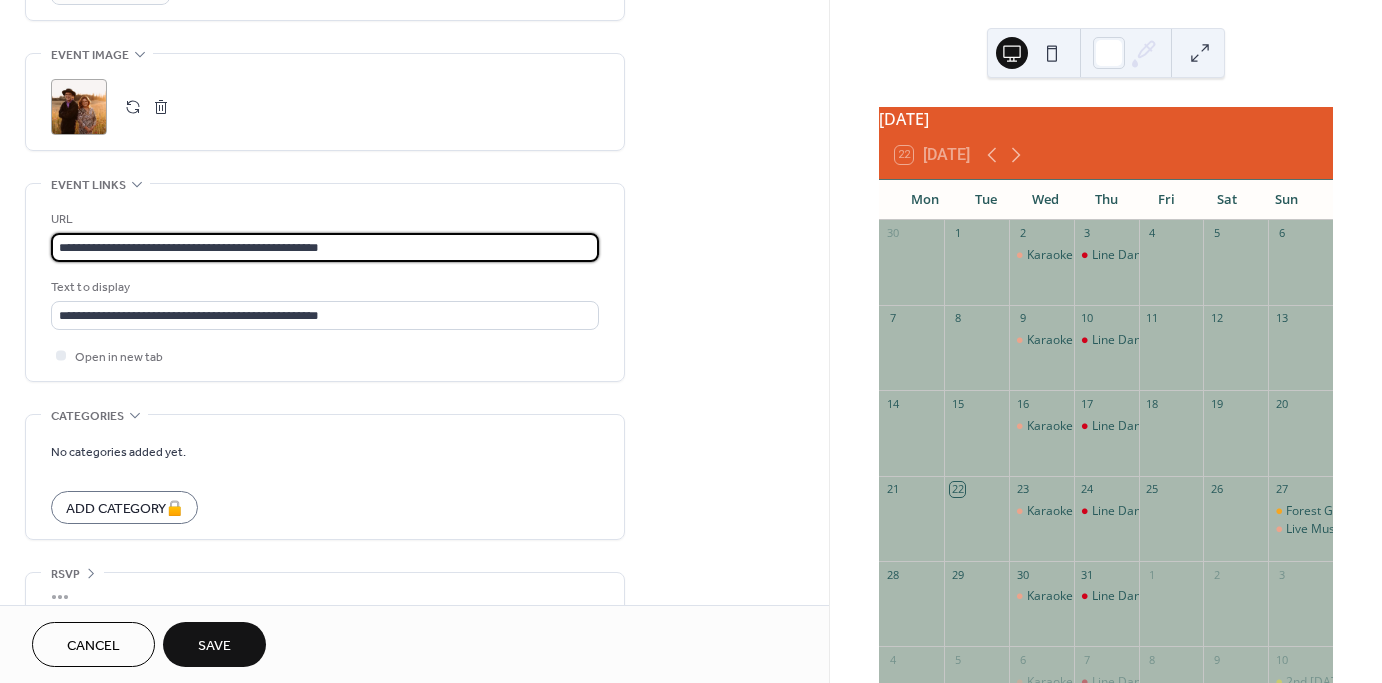 drag, startPoint x: 384, startPoint y: 245, endPoint x: 12, endPoint y: 218, distance: 372.97855 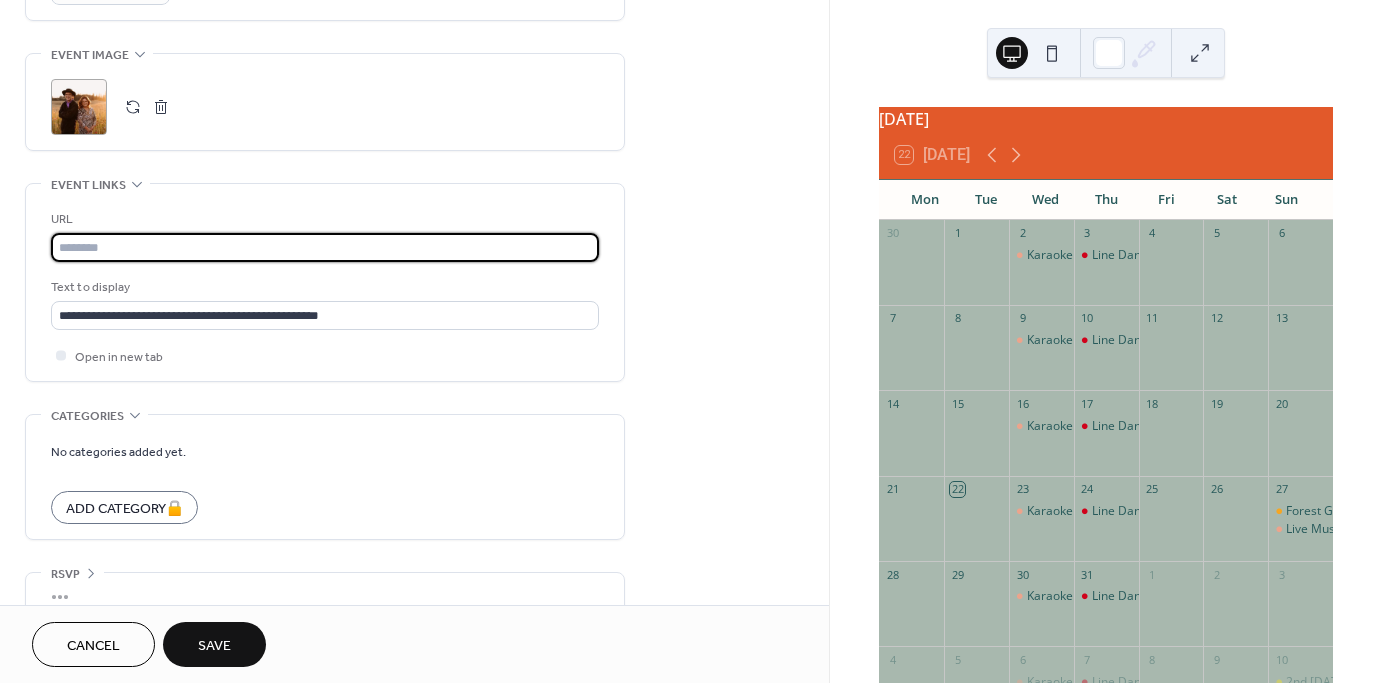 paste on "**********" 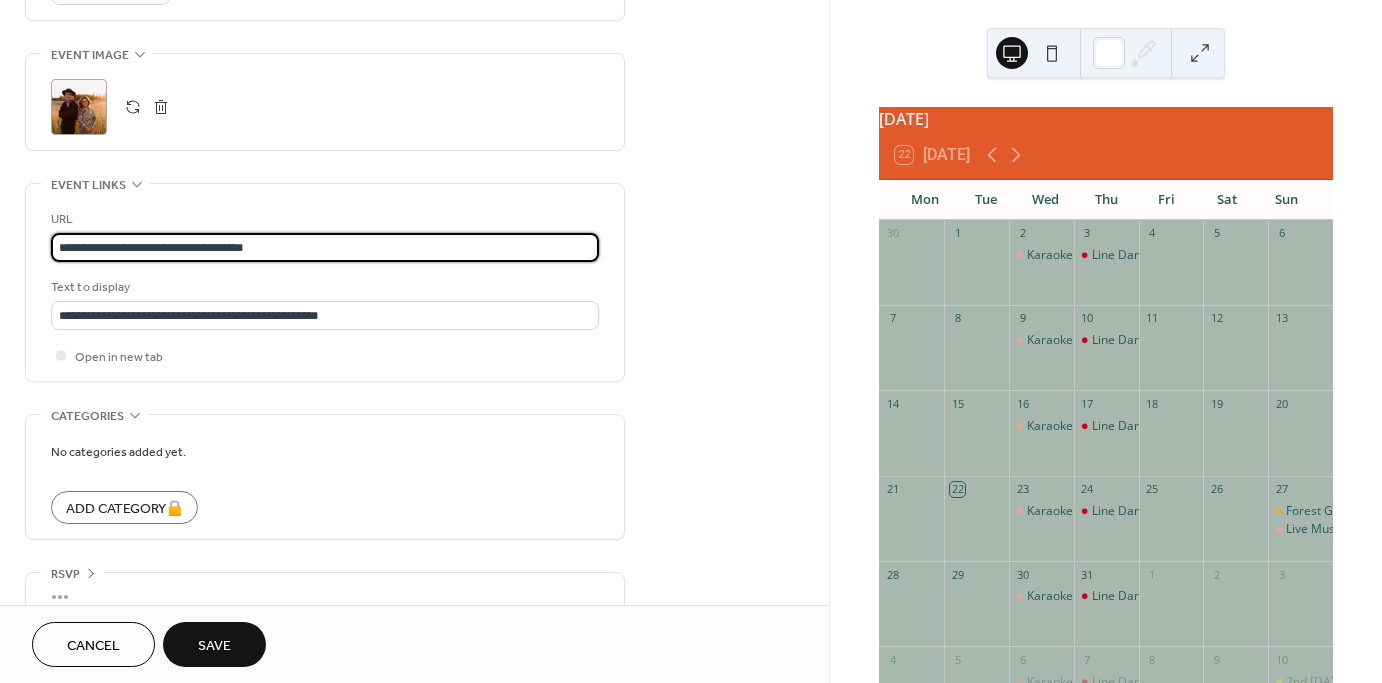 type on "**********" 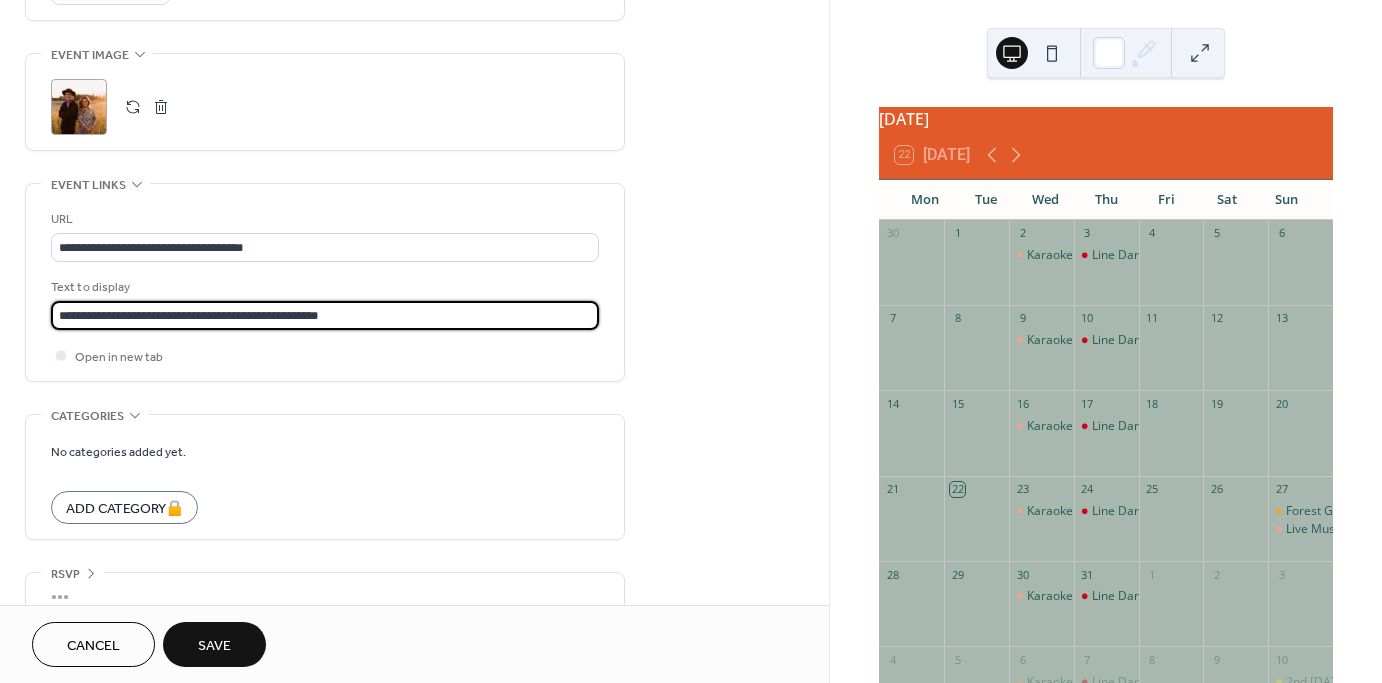 drag, startPoint x: 402, startPoint y: 320, endPoint x: 5, endPoint y: 309, distance: 397.15237 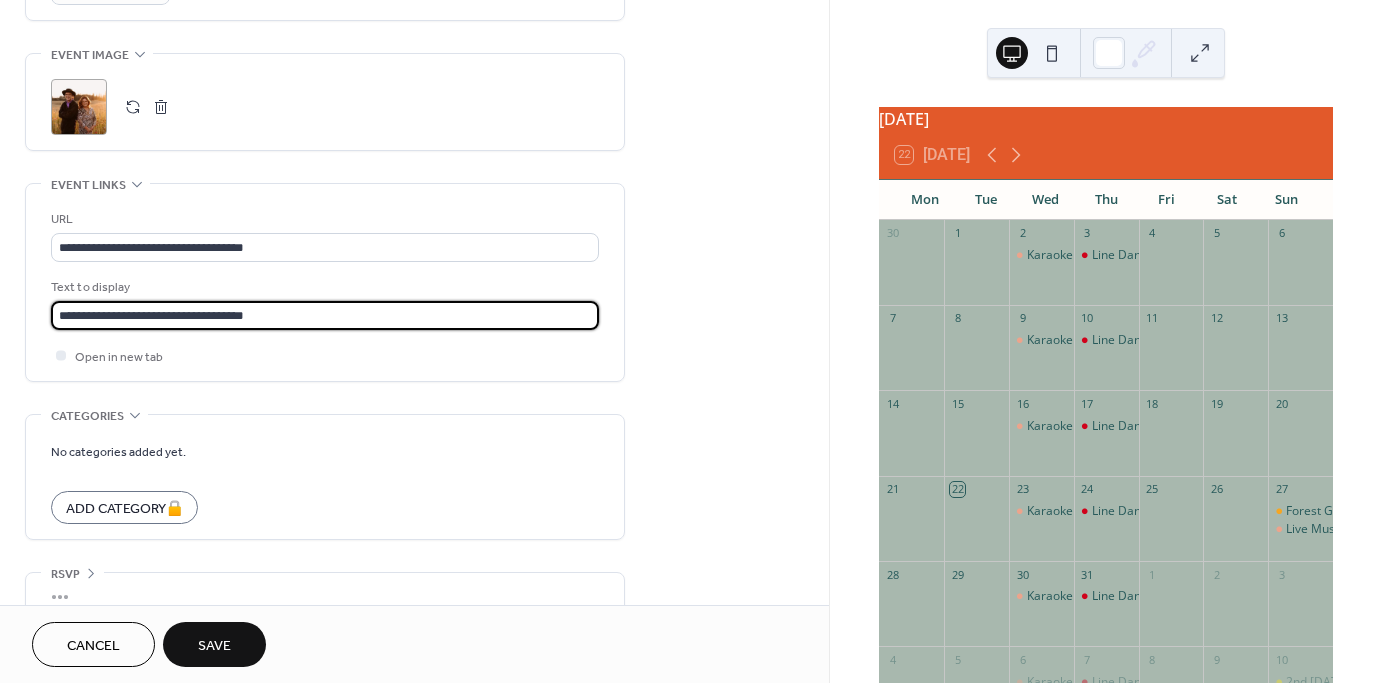 type on "**********" 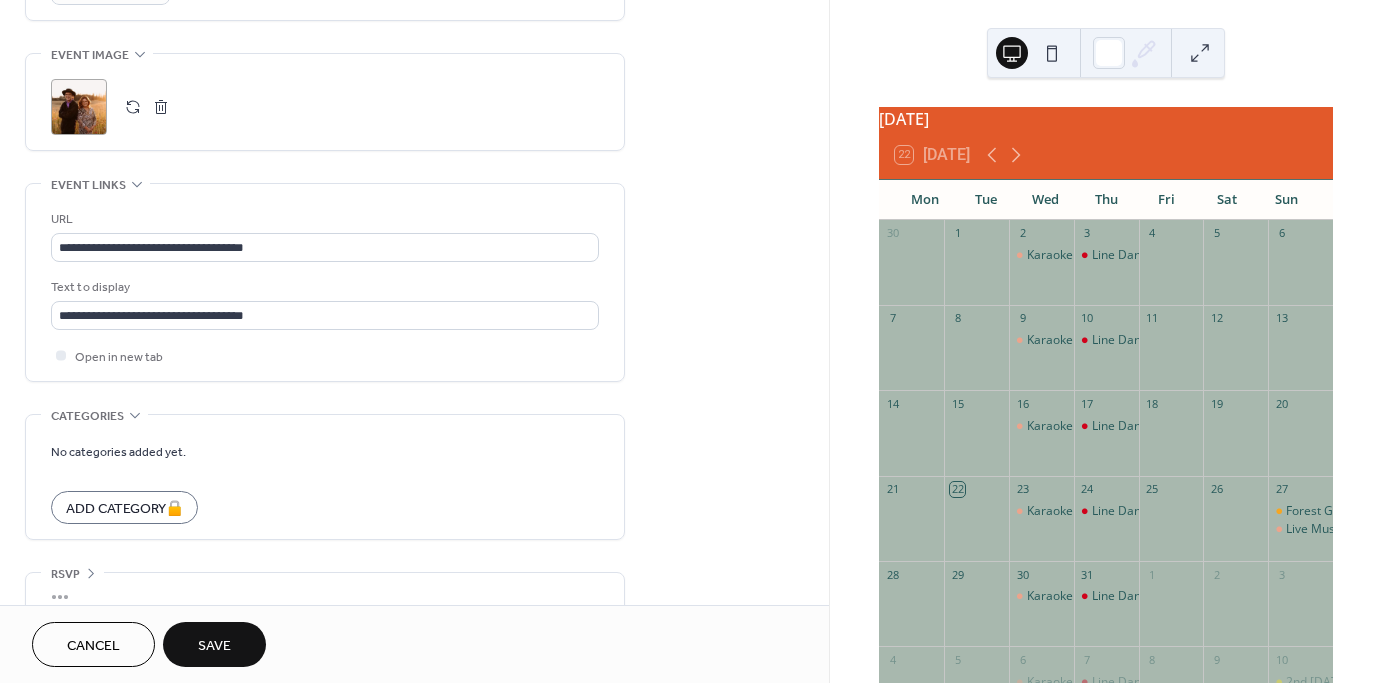 click on "Save" at bounding box center [214, 644] 